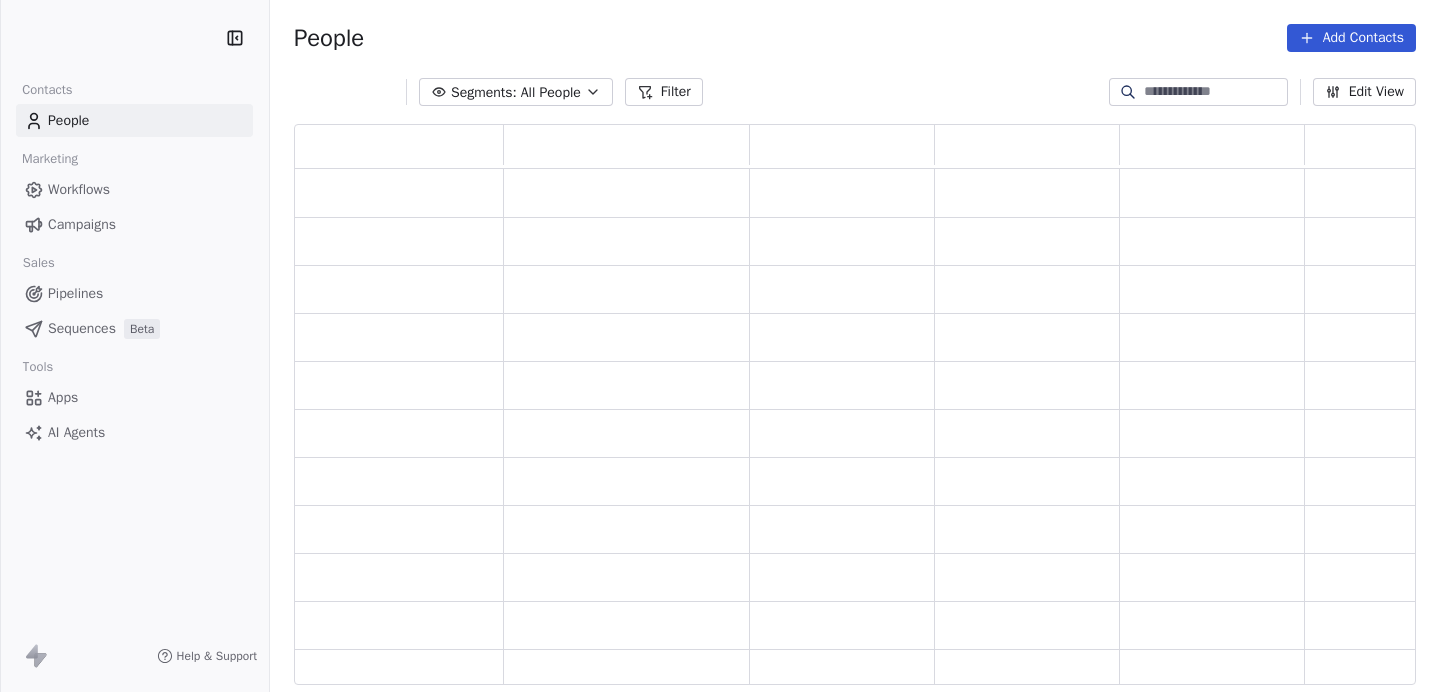 scroll, scrollTop: 0, scrollLeft: 0, axis: both 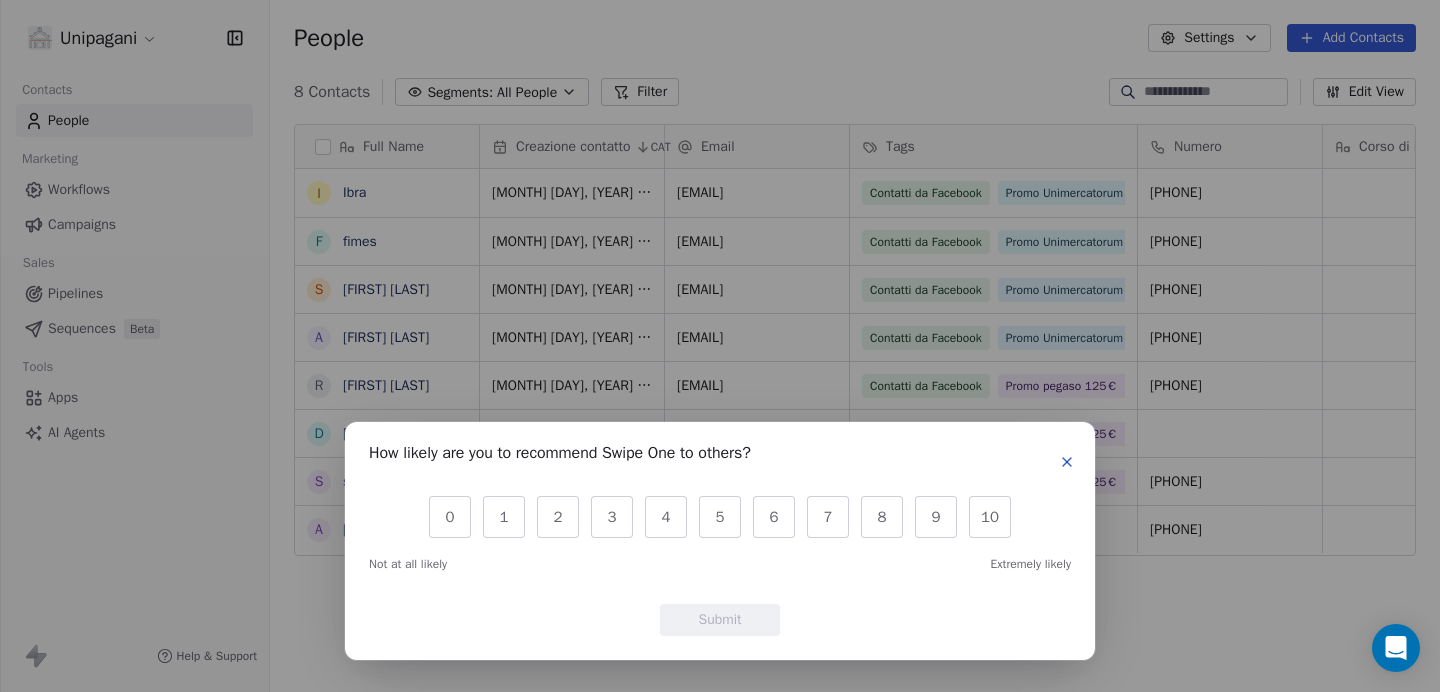click at bounding box center [1067, 462] 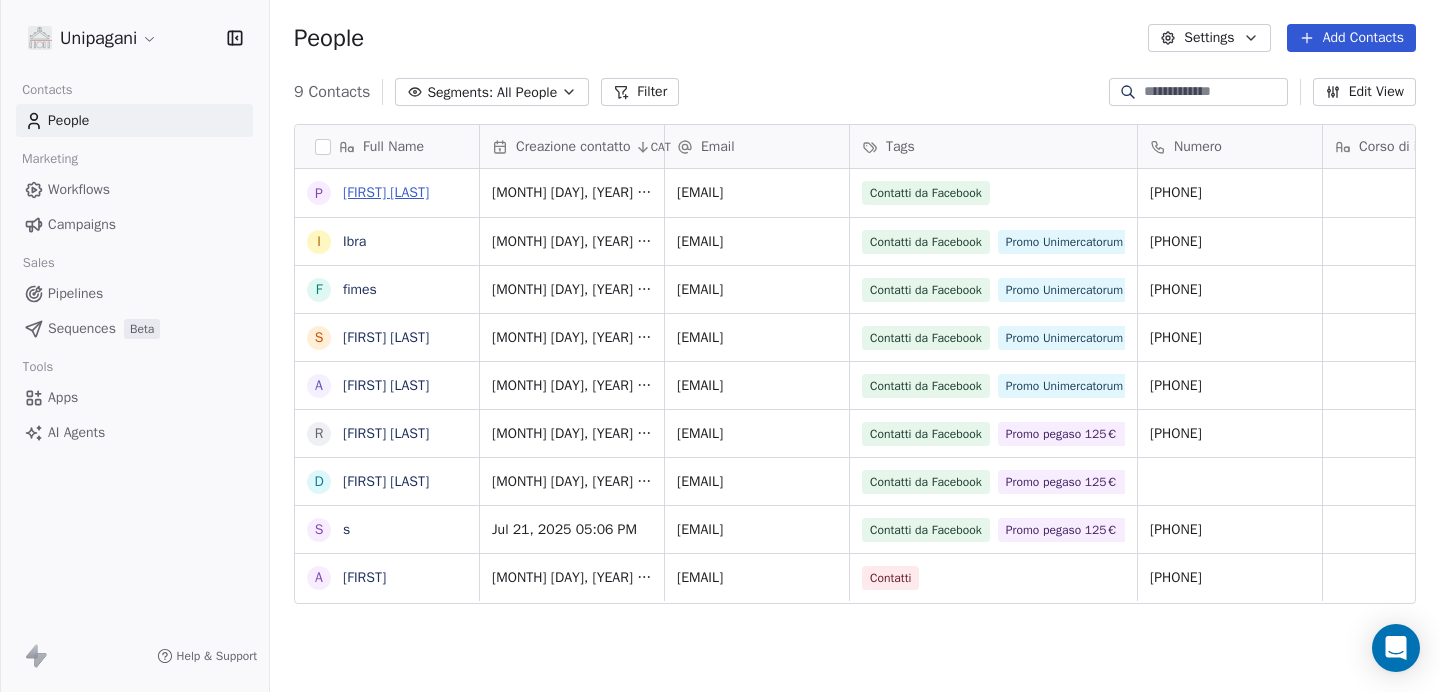 click on "[FIRST] [LAST]" at bounding box center (386, 192) 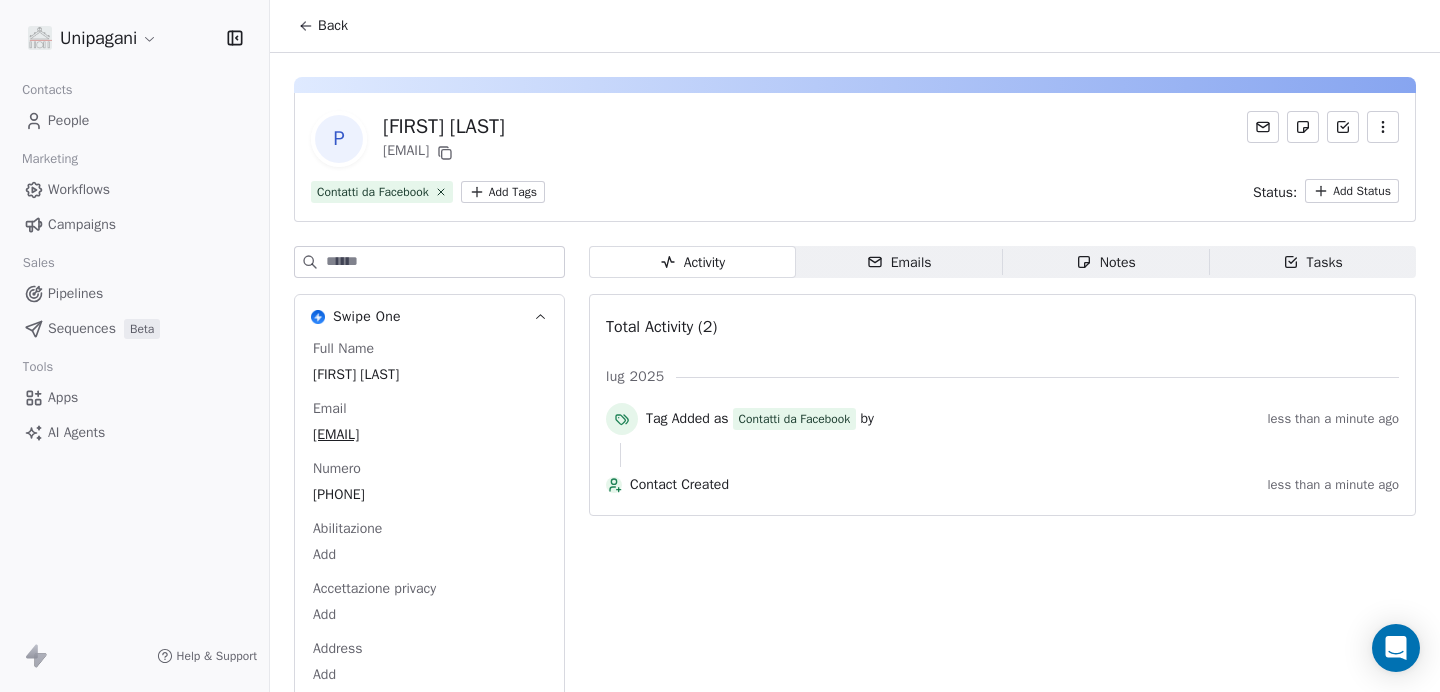 click on "Unipagani Contacts People Marketing Workflows Campaigns Sales Pipelines Sequences Beta Tools Apps AI Agents Help & Support Back P [FIRST] [LAST] [EMAIL] Contatti da Facebook Add Tags Status: Add Status Swipe One Full Name [FIRST] [LAST] Email [EMAIL] Numero [PHONE] Abilitazione Add Accettazione privacy Add Address Add See 35 More Activity Activity Emails Emails Notes Notes Tasks Tasks Total Activity (2) [MONTH] [YEAR] Tag Added as Contatti da Facebook by less than a minute ago Contact Created less than a minute ago" at bounding box center (720, 346) 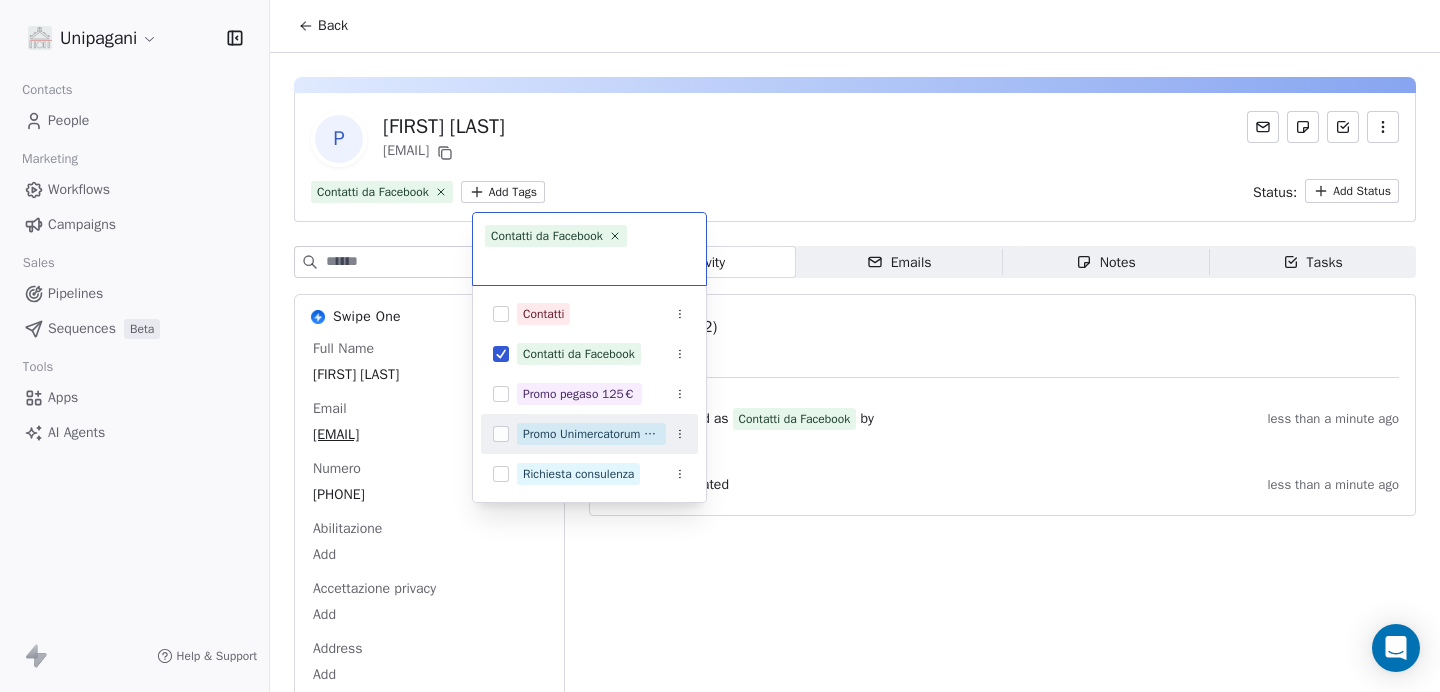click on "Promo Unimercatorum 125€" at bounding box center (591, 434) 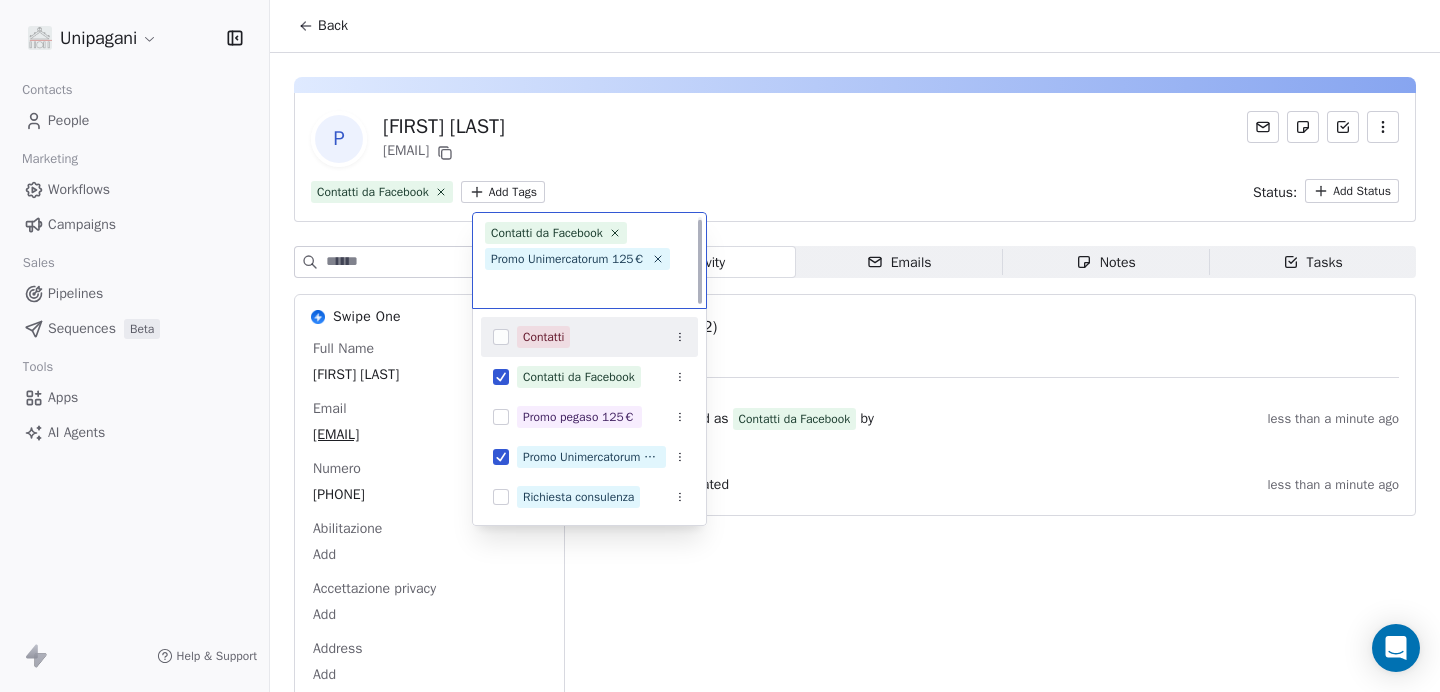 click on "Unipagani Contacts People Marketing Workflows Campaigns Sales Pipelines Sequences Beta Tools Apps AI Agents Help & Support Back P [FIRST] [LAST] [EMAIL] Contatti da Facebook Add Tags Status: Add Status Swipe One Full Name [FIRST] [LAST] Email [EMAIL] Numero [PHONE] Abilitazione Add Accettazione privacy Add Address Add See 35 More Activity Activity Emails Emails Notes Notes Tasks Tasks Total Activity (2) [MONTH] [YEAR] Tag Added as Contatti da Facebook by less than a minute ago Contact Created less than a minute ago
Contatti da Facebook Promo Unimercatorum 125€ Contatti Contatti da Facebook Promo pegaso 125€ Promo Unimercatorum 125€ Richiesta consulenza" at bounding box center (720, 346) 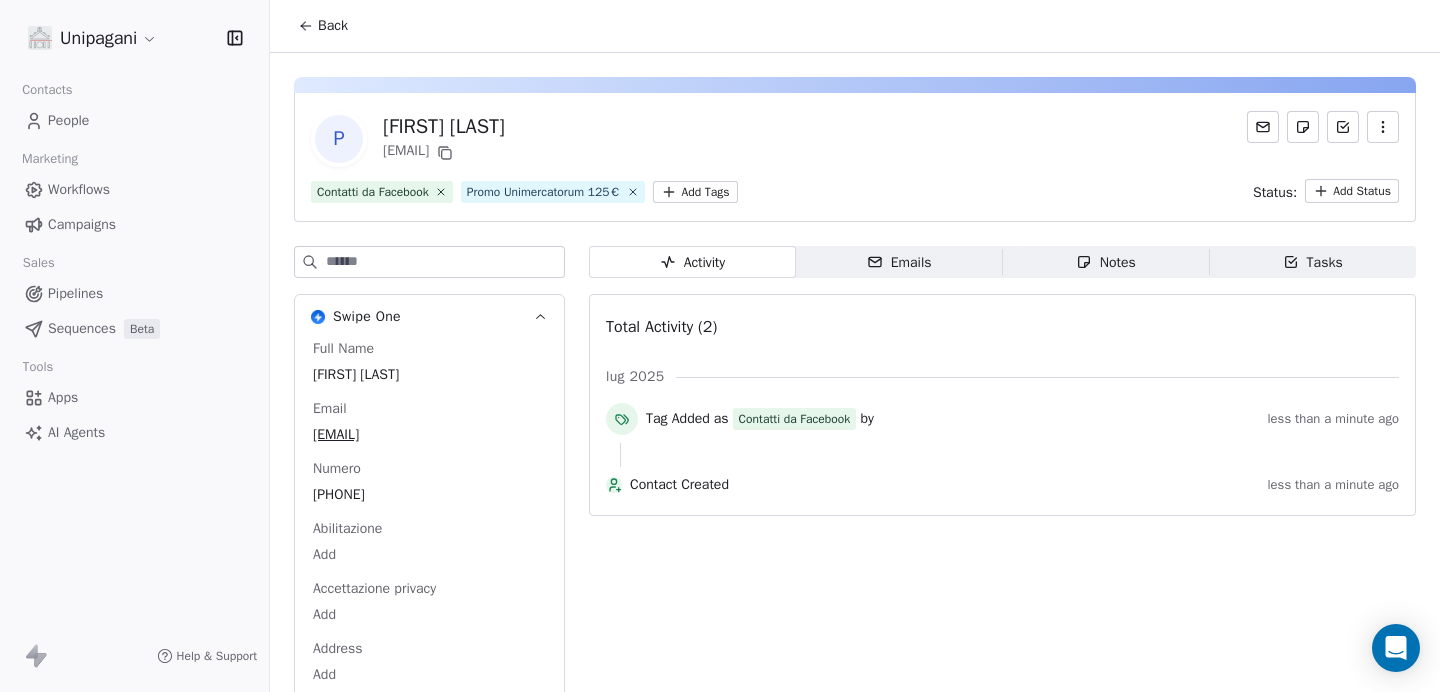 click on "Back" at bounding box center (333, 26) 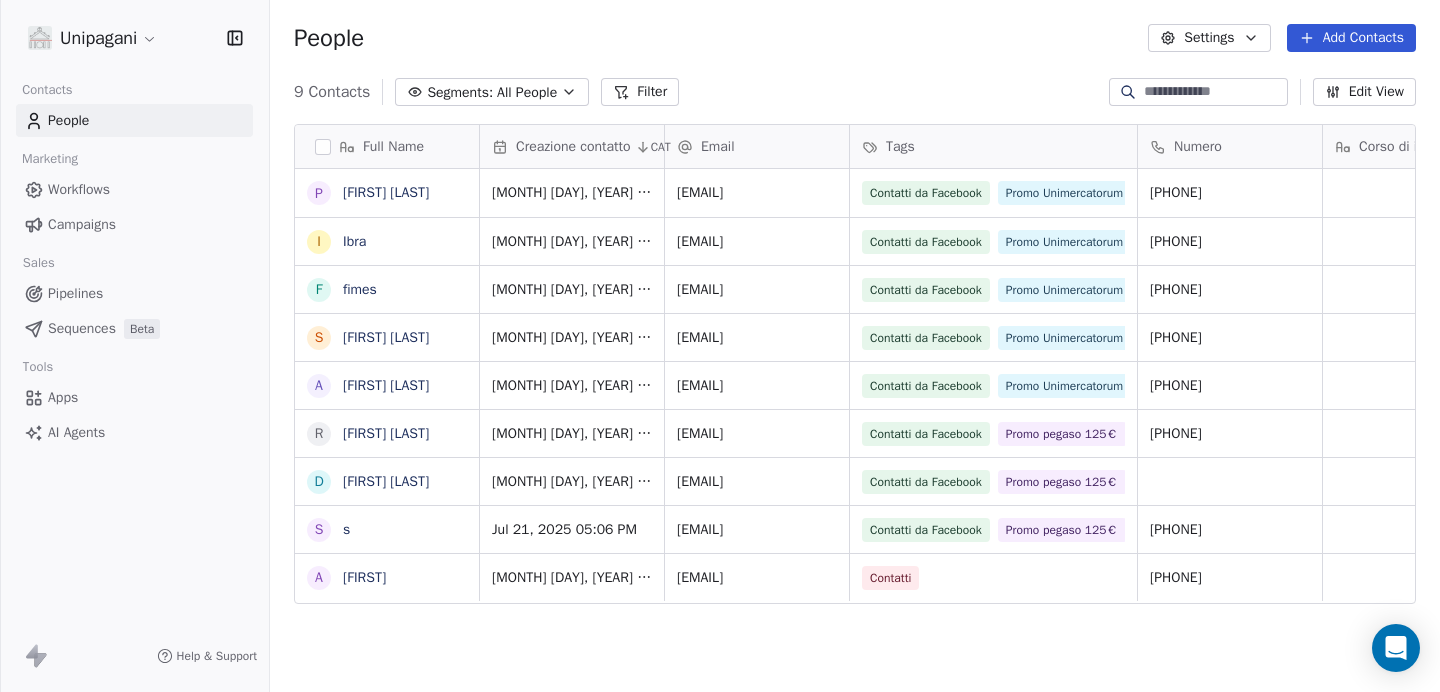 scroll, scrollTop: 16, scrollLeft: 16, axis: both 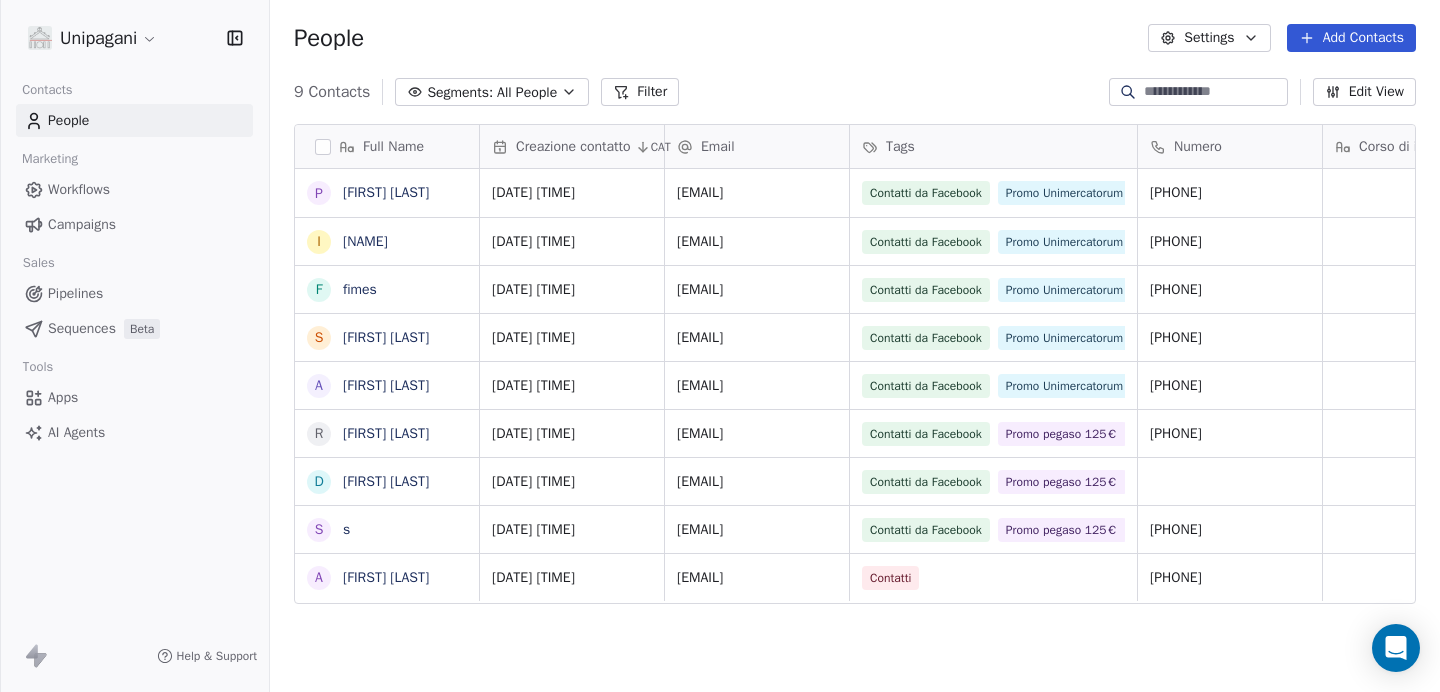 click 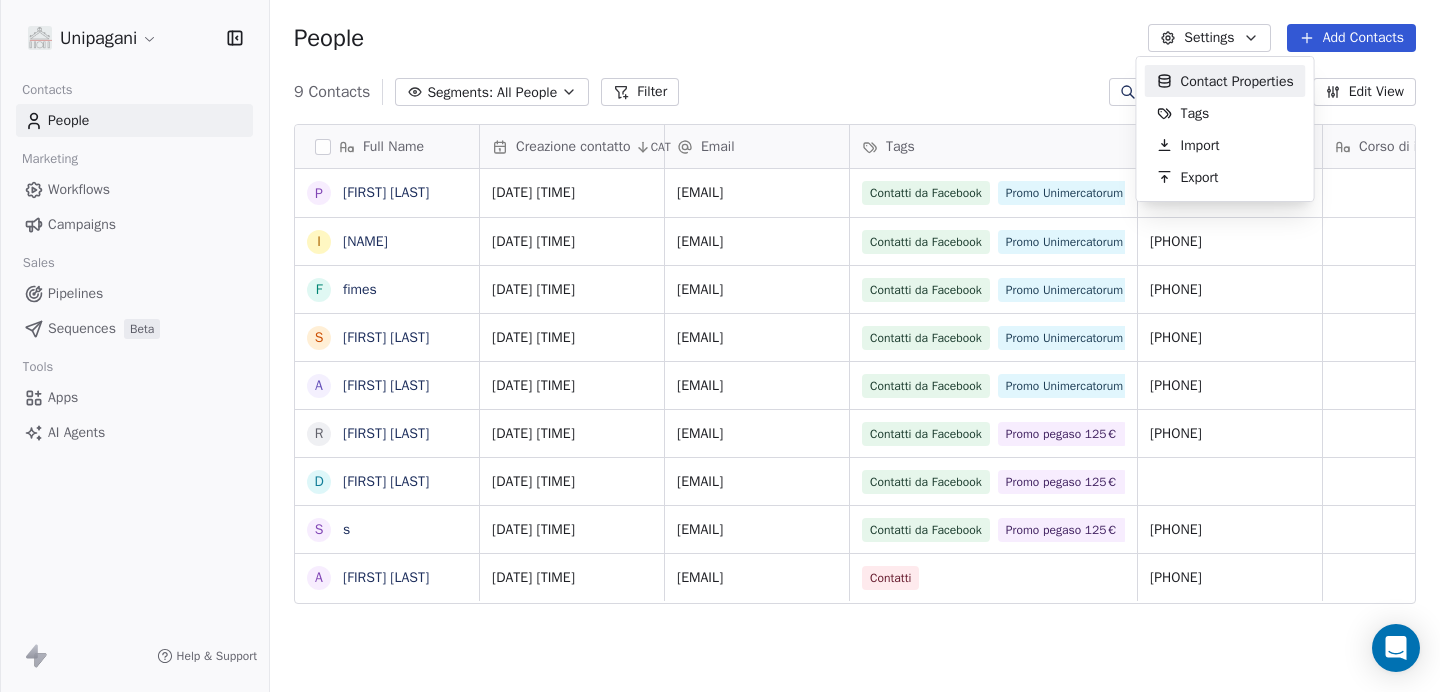click on "Unipagani Contacts People Marketing Workflows Campaigns Sales Pipelines Sequences Beta Tools Apps AI Agents Help & Support People Settings Add Contacts 9 Contacts Segments: All People Filter Edit View Tag Add to Sequence Full Name P [FIRST] [LAST] I [FIRST] f [FIRST] S [FIRST] H'd A [FIRST] [LAST] R [FIRST] [LAST] D [FIRST] [LAST] s s A [FIRST] [LAST] Creazione contatto CAT Email Tags Numero Corso di interesse Status Pagina web Accettazione privacy [DATE] [TIME] [EMAIL] Contatti da Facebook Promo Unimercatorum 125€ [PHONE] [DATE] [TIME] [EMAIL] Contatti da Facebook Promo Unimercatorum 125€ [PHONE] [DATE] [TIME] [EMAIL] Contatti da Facebook Promo Unimercatorum 125€ [PHONE] [DATE] [TIME] [EMAIL] Contatti da Facebook Promo Unimercatorum 125€ [PHONE] [DATE] [TIME] [EMAIL] Contatti da Facebook Promo Unimercatorum 125€ 3802843541 on" at bounding box center [720, 346] 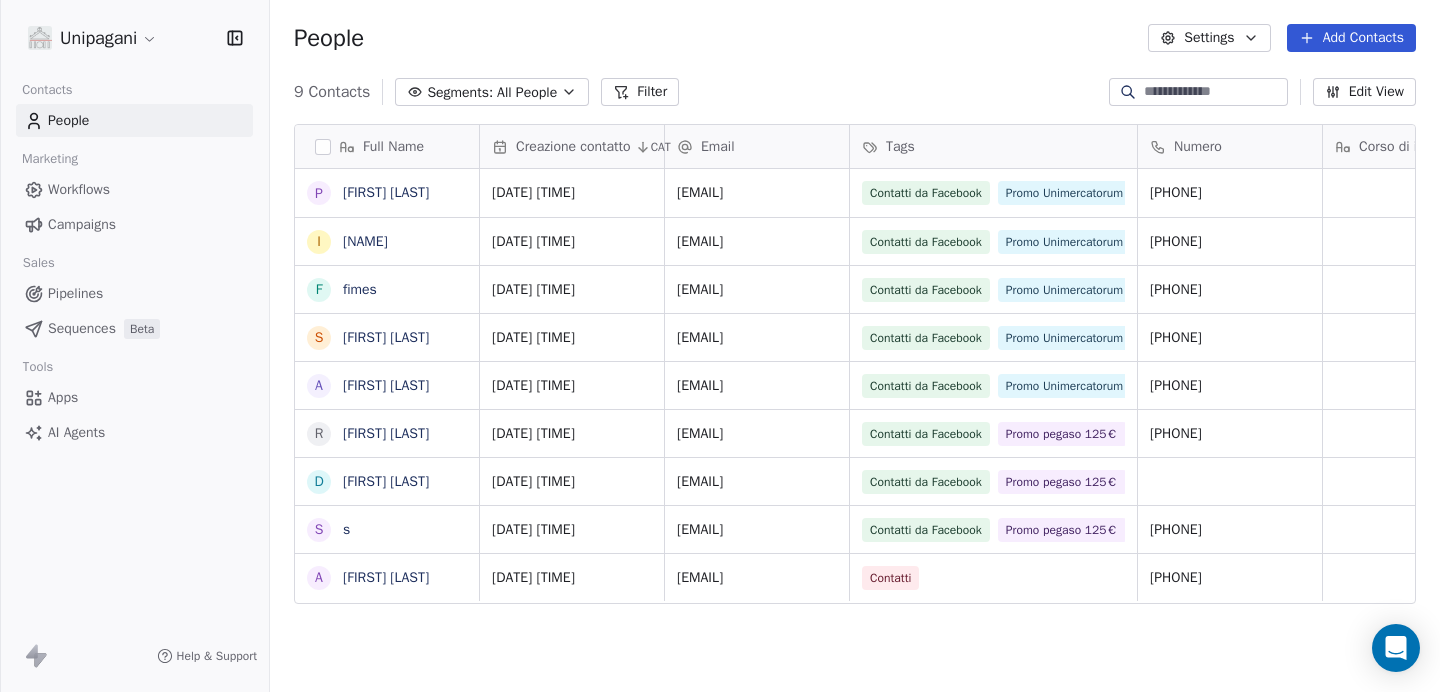 click on "Unipagani Contacts People Marketing Workflows Campaigns Sales Pipelines Sequences Beta Tools Apps AI Agents Help & Support People Settings Add Contacts 9 Contacts Segments: All People Filter Edit View Tag Add to Sequence Full Name P [FIRST] [LAST] I [FIRST] f [FIRST] S [FIRST] H'd A [FIRST] [LAST] R [FIRST] [LAST] D [FIRST] [LAST] s s A [FIRST] [LAST] Creazione contatto CAT Email Tags Numero Corso di interesse Status Pagina web Accettazione privacy [DATE] [TIME] [EMAIL] Contatti da Facebook Promo Unimercatorum 125€ [PHONE] [DATE] [TIME] [EMAIL] Contatti da Facebook Promo Unimercatorum 125€ [PHONE] [DATE] [TIME] [EMAIL] Contatti da Facebook Promo Unimercatorum 125€ [PHONE] [DATE] [TIME] [EMAIL] Contatti da Facebook Promo Unimercatorum 125€ [PHONE] [DATE] [TIME] [EMAIL] Contatti da Facebook Promo Unimercatorum 125€ 3802843541 on" at bounding box center [720, 346] 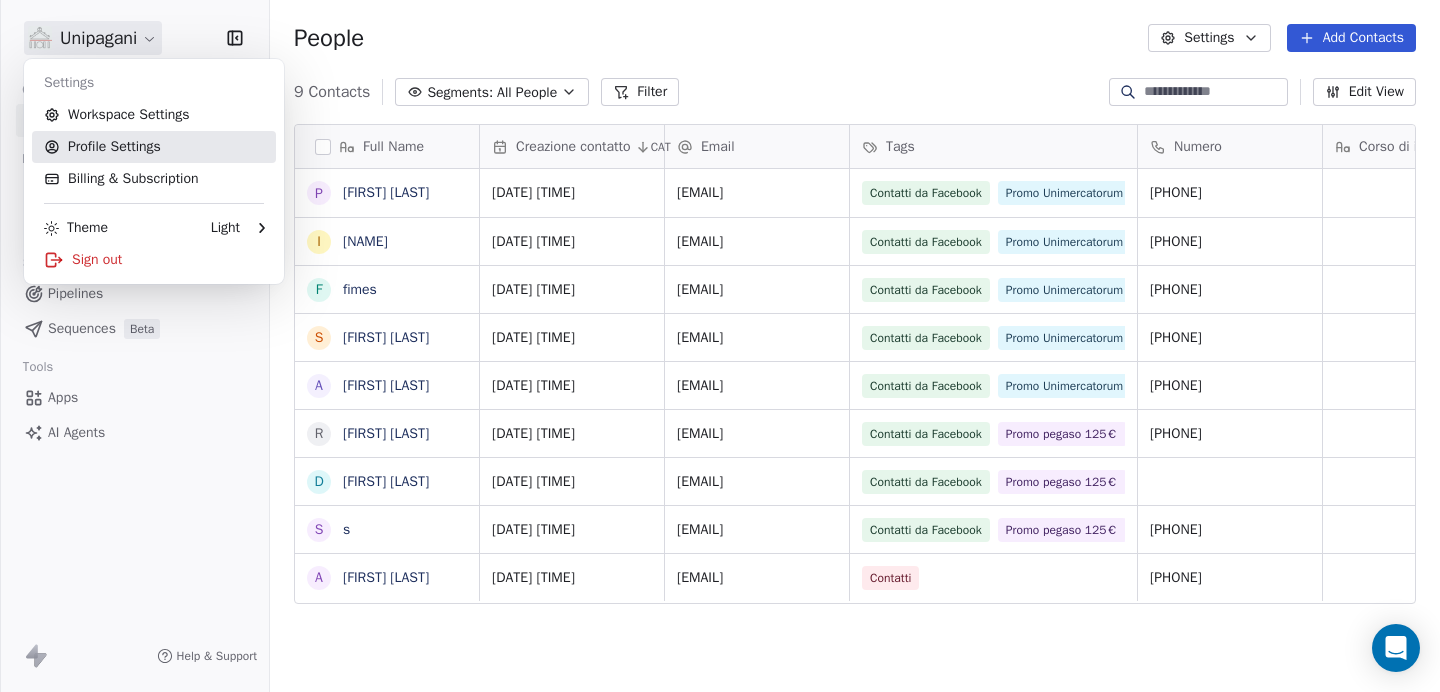 click on "Profile Settings" at bounding box center (154, 147) 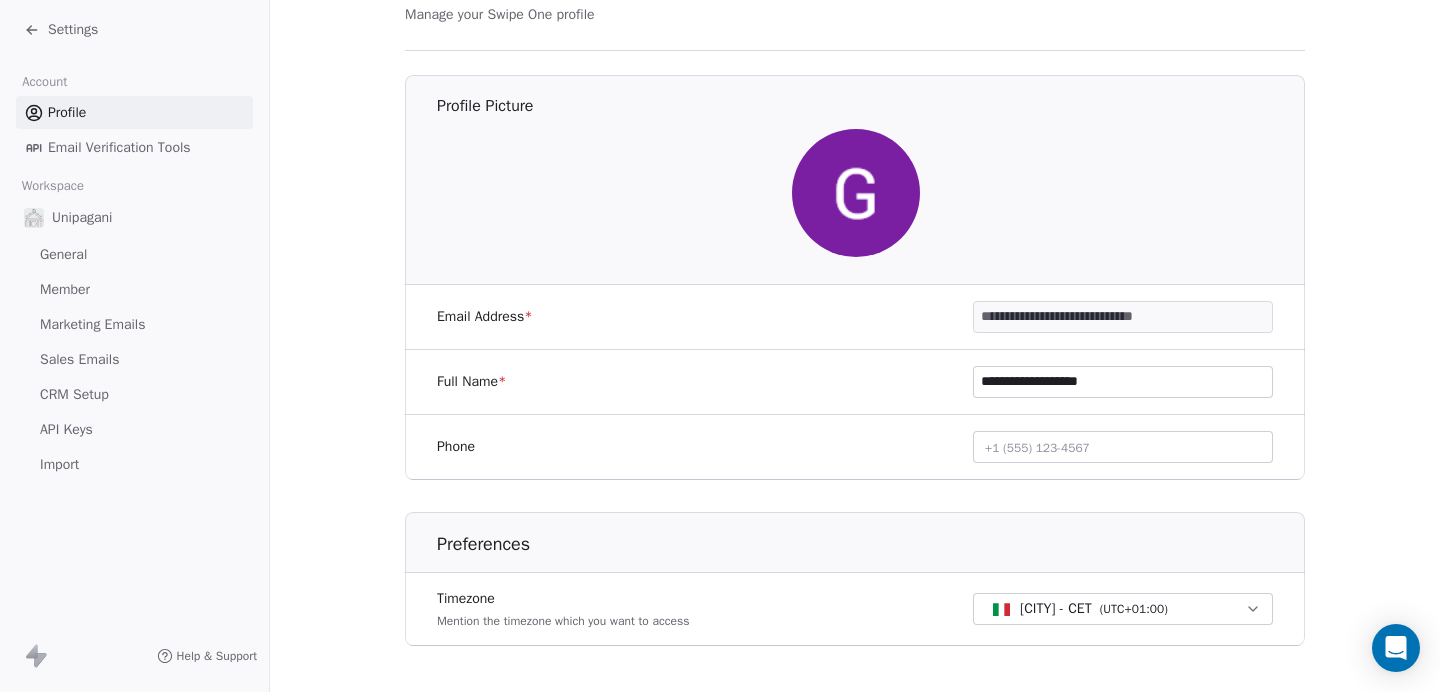 scroll, scrollTop: 150, scrollLeft: 0, axis: vertical 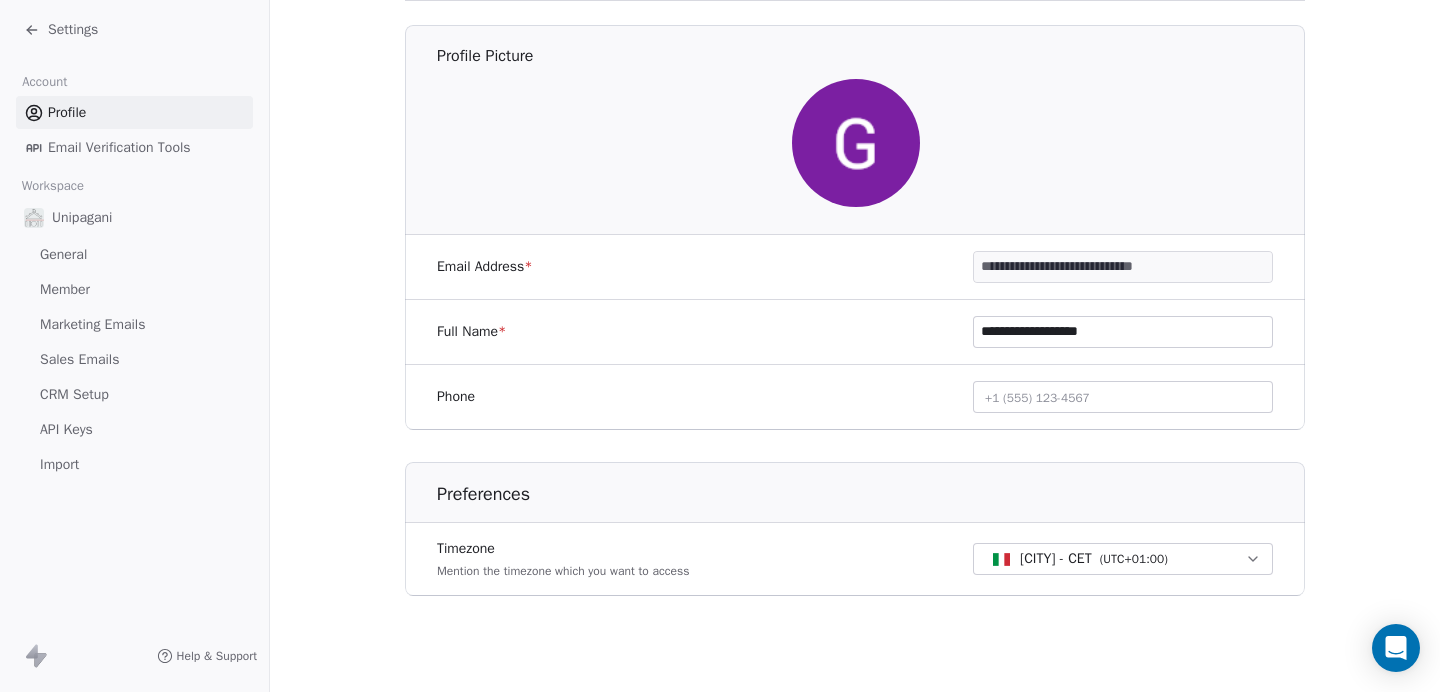 click on "Member" at bounding box center (65, 289) 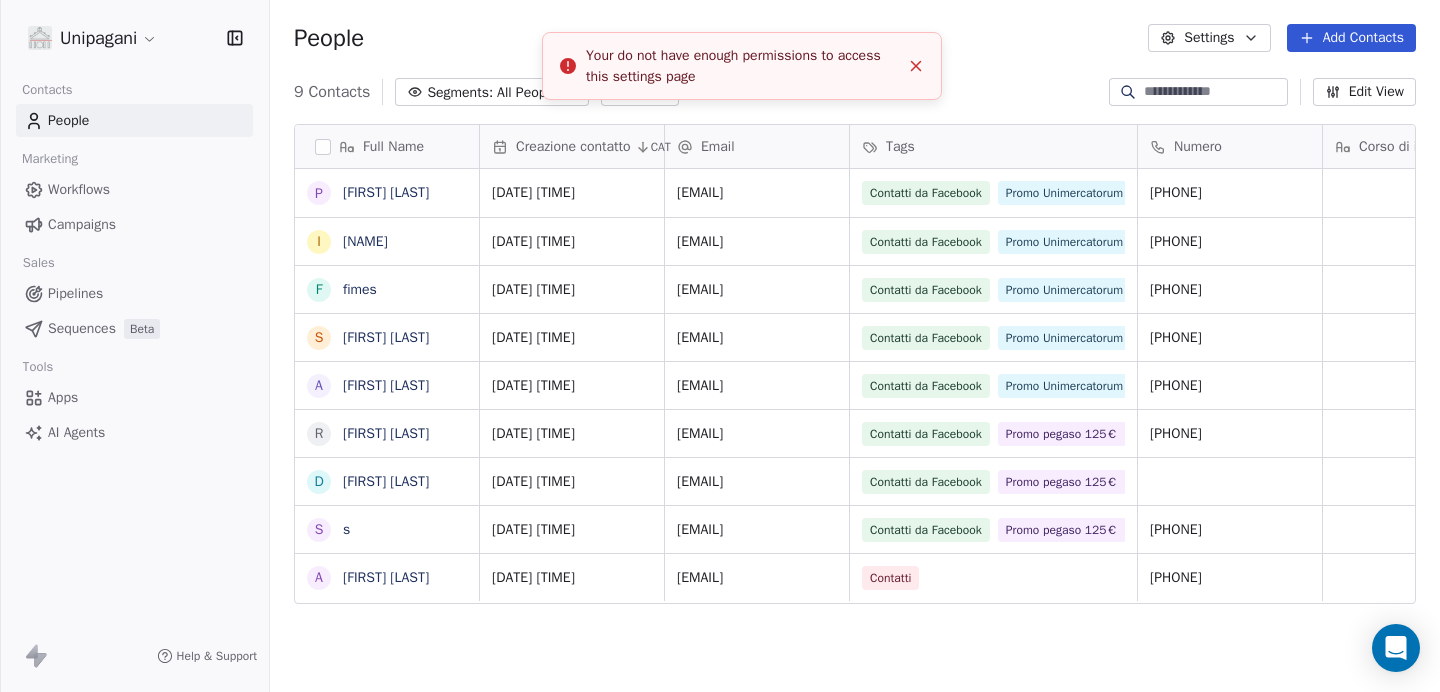 scroll, scrollTop: 16, scrollLeft: 16, axis: both 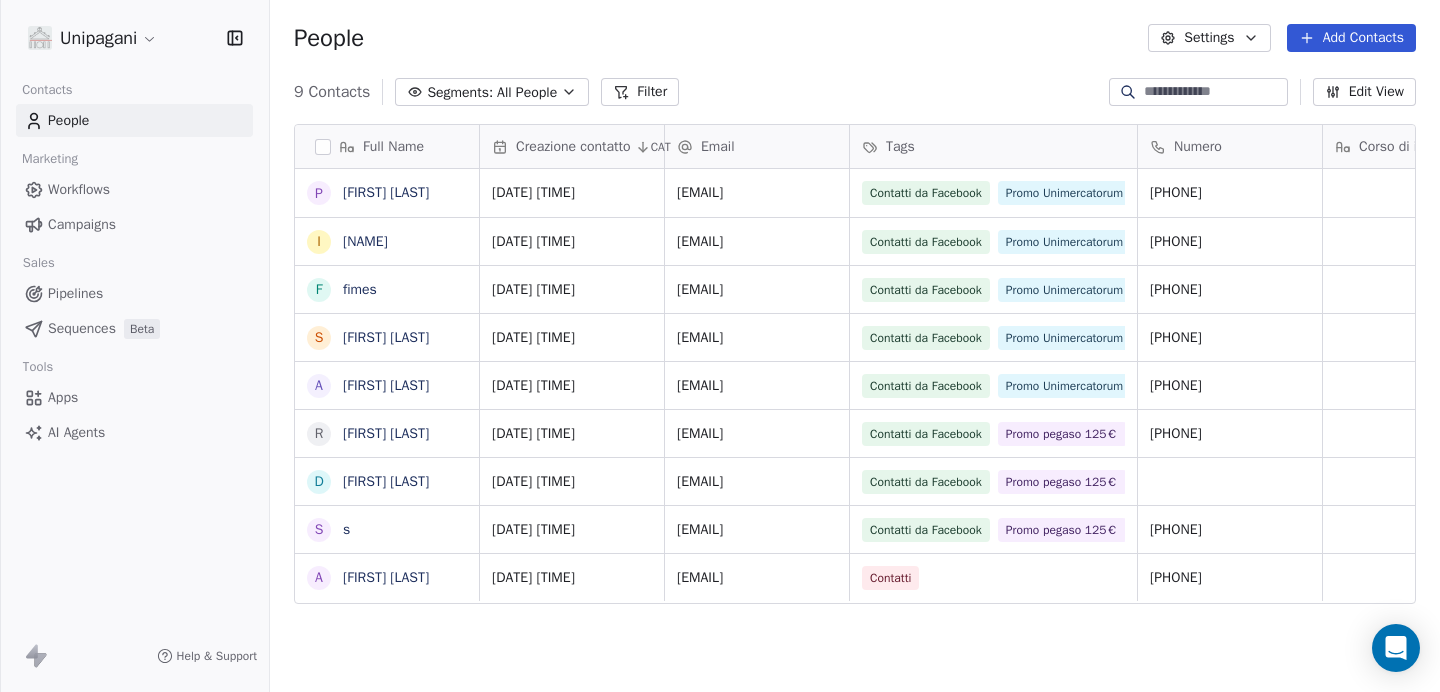 click on "Unipagani Contacts People Marketing Workflows Campaigns Sales Pipelines Sequences Beta Tools Apps AI Agents Help & Support People Settings Add Contacts 9 Contacts Segments: All People Filter Edit View Tag Add to Sequence Full Name P [FIRST] [LAST] I [FIRST] f [FIRST] S [FIRST] H'd A [FIRST] [LAST] R [FIRST] [LAST] D [FIRST] [LAST] s s A [FIRST] [LAST] Creazione contatto CAT Email Tags Numero Corso di interesse Status Pagina web Accettazione privacy [DATE] [TIME] [EMAIL] Contatti da Facebook Promo Unimercatorum 125€ [PHONE] [DATE] [TIME] [EMAIL] Contatti da Facebook Promo Unimercatorum 125€ [PHONE] [DATE] [TIME] [EMAIL] Contatti da Facebook Promo Unimercatorum 125€ [PHONE] [DATE] [TIME] [EMAIL] Contatti da Facebook Promo Unimercatorum 125€ [PHONE] [DATE] [TIME] [EMAIL] Contatti da Facebook Promo Unimercatorum 125€ 3802843541 on" at bounding box center [720, 346] 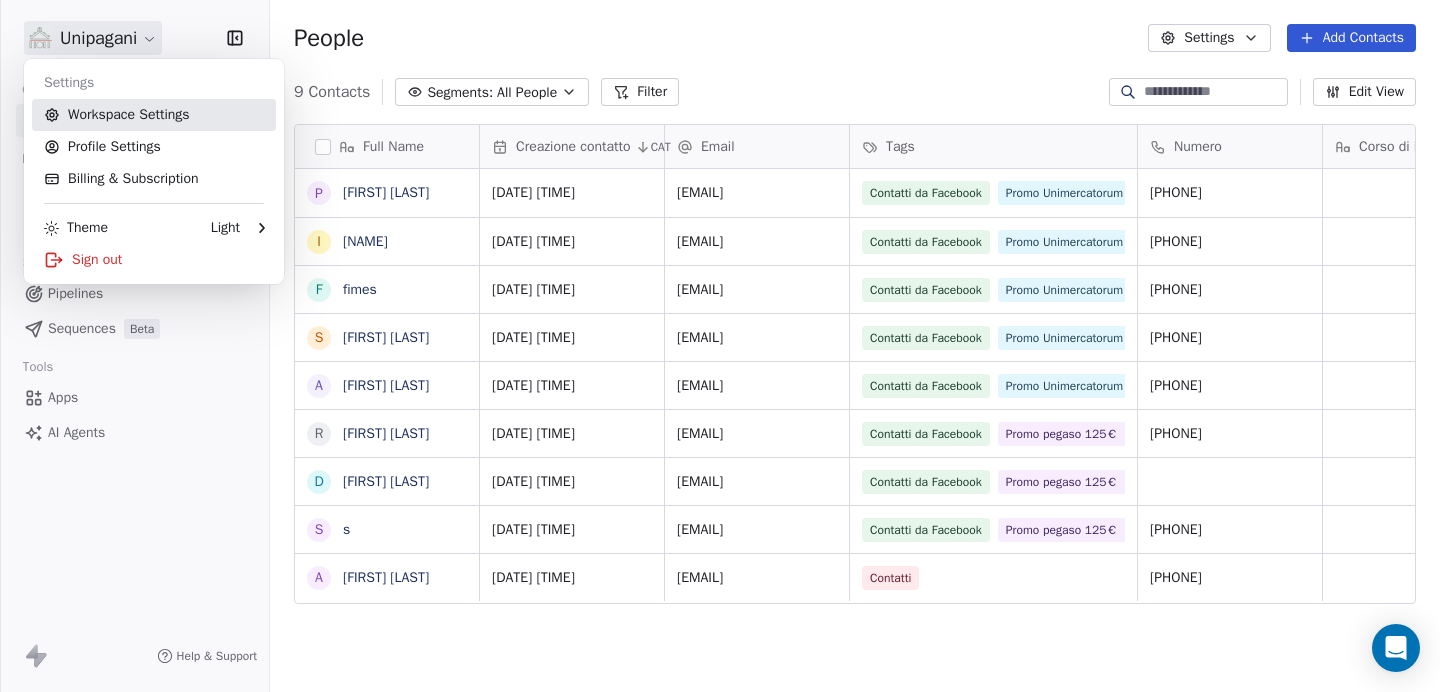 click on "Workspace Settings" at bounding box center (154, 115) 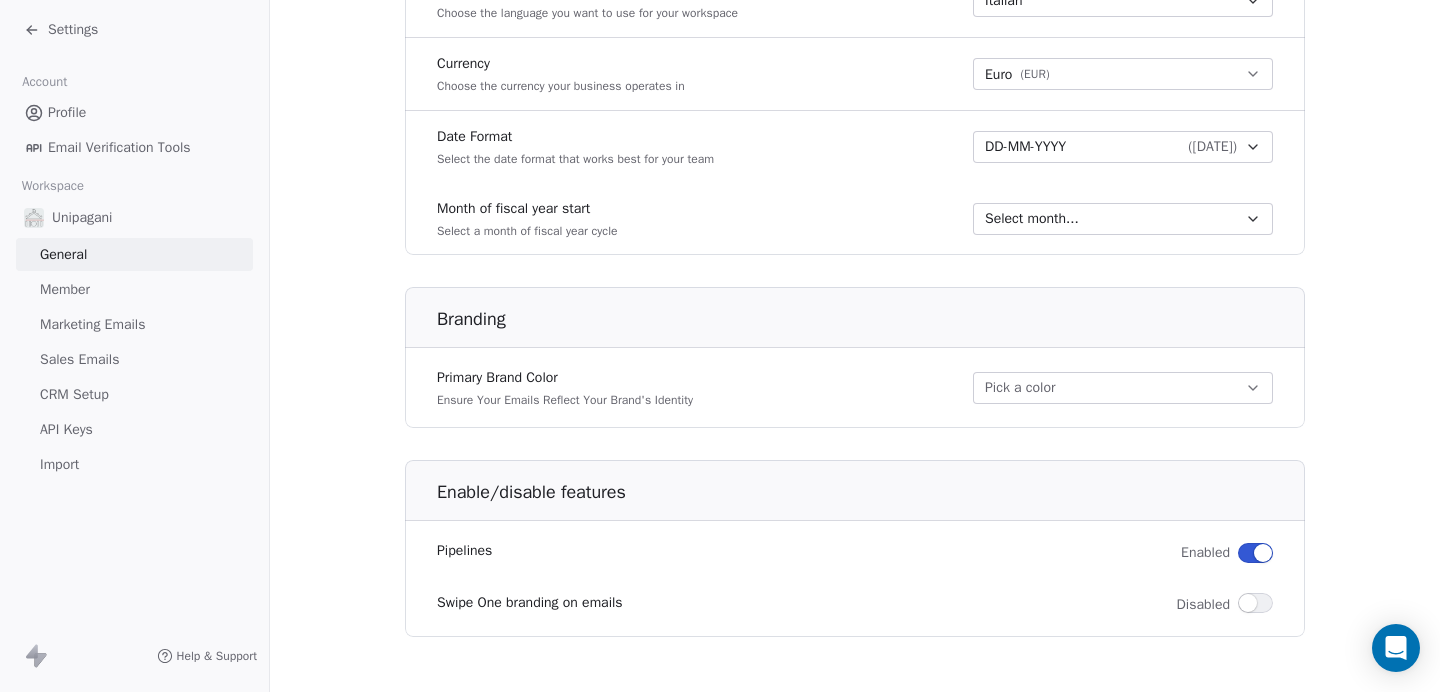 scroll, scrollTop: 1023, scrollLeft: 0, axis: vertical 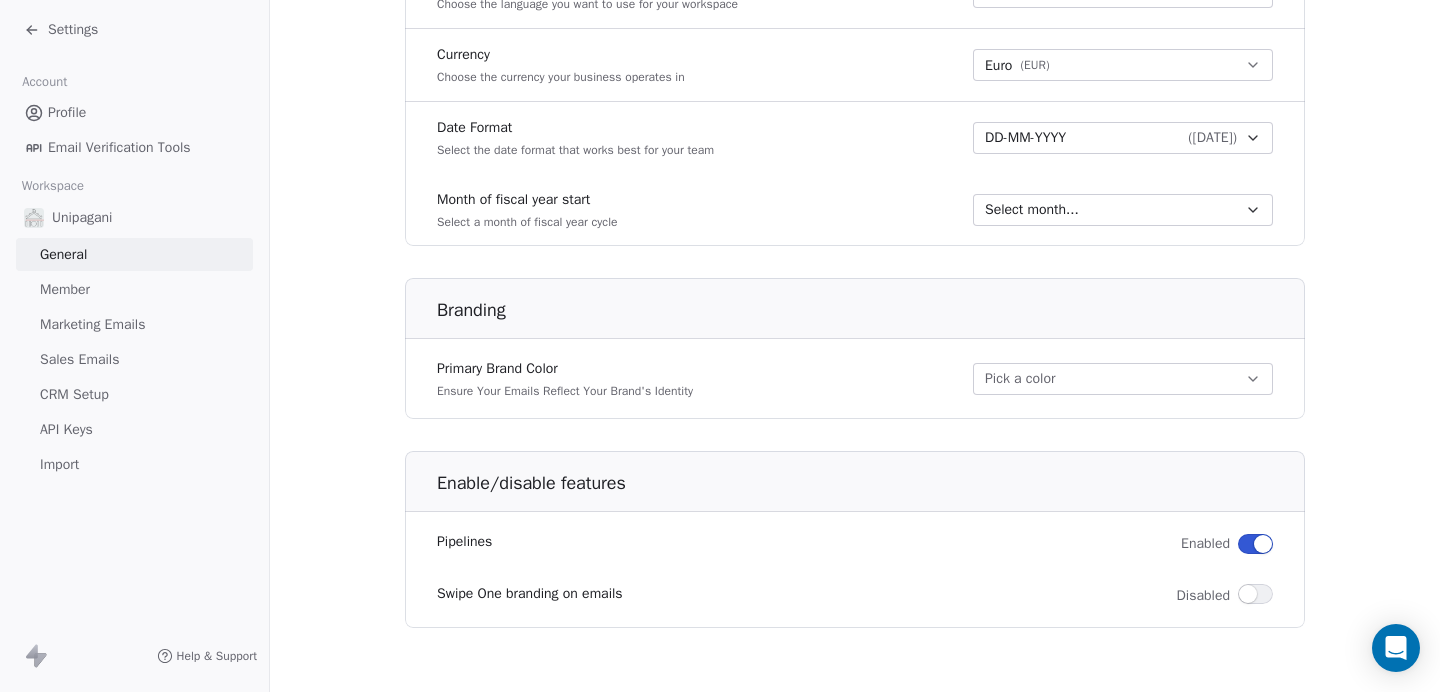 click on "Profile" at bounding box center (67, 112) 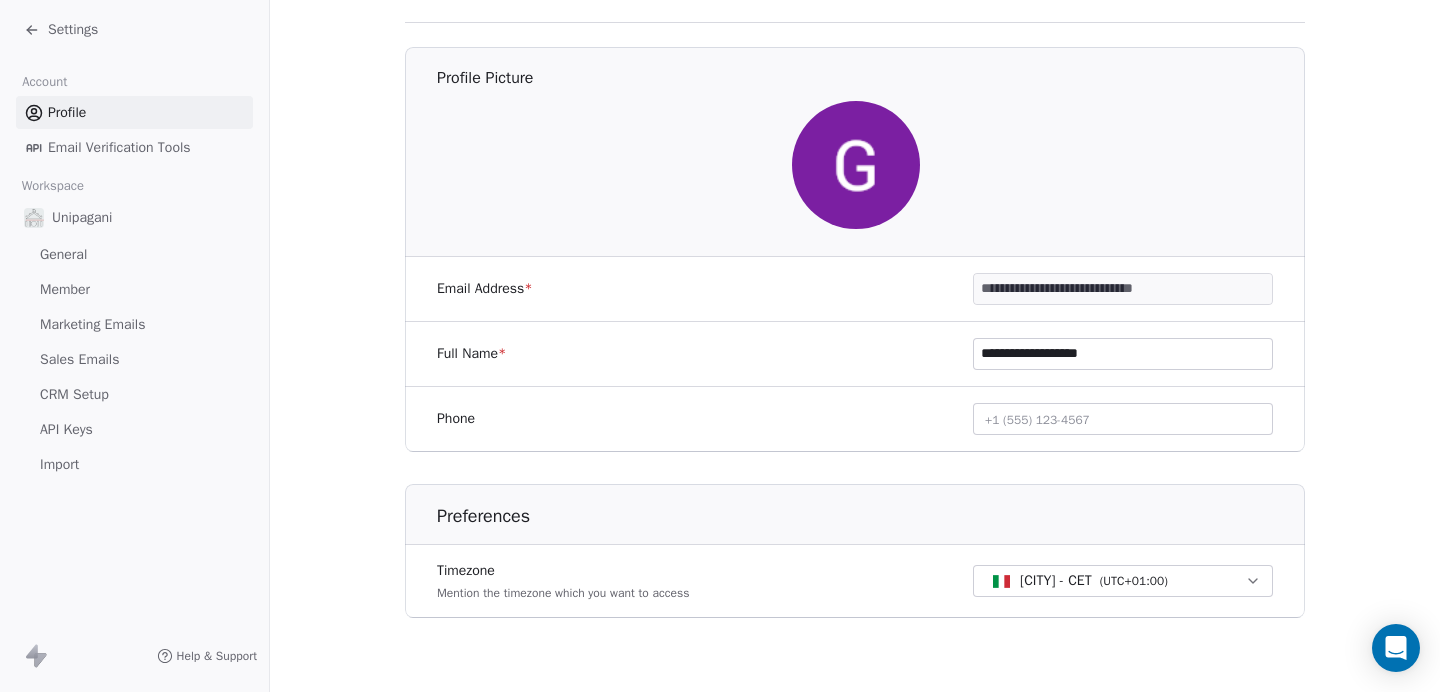 scroll, scrollTop: 150, scrollLeft: 0, axis: vertical 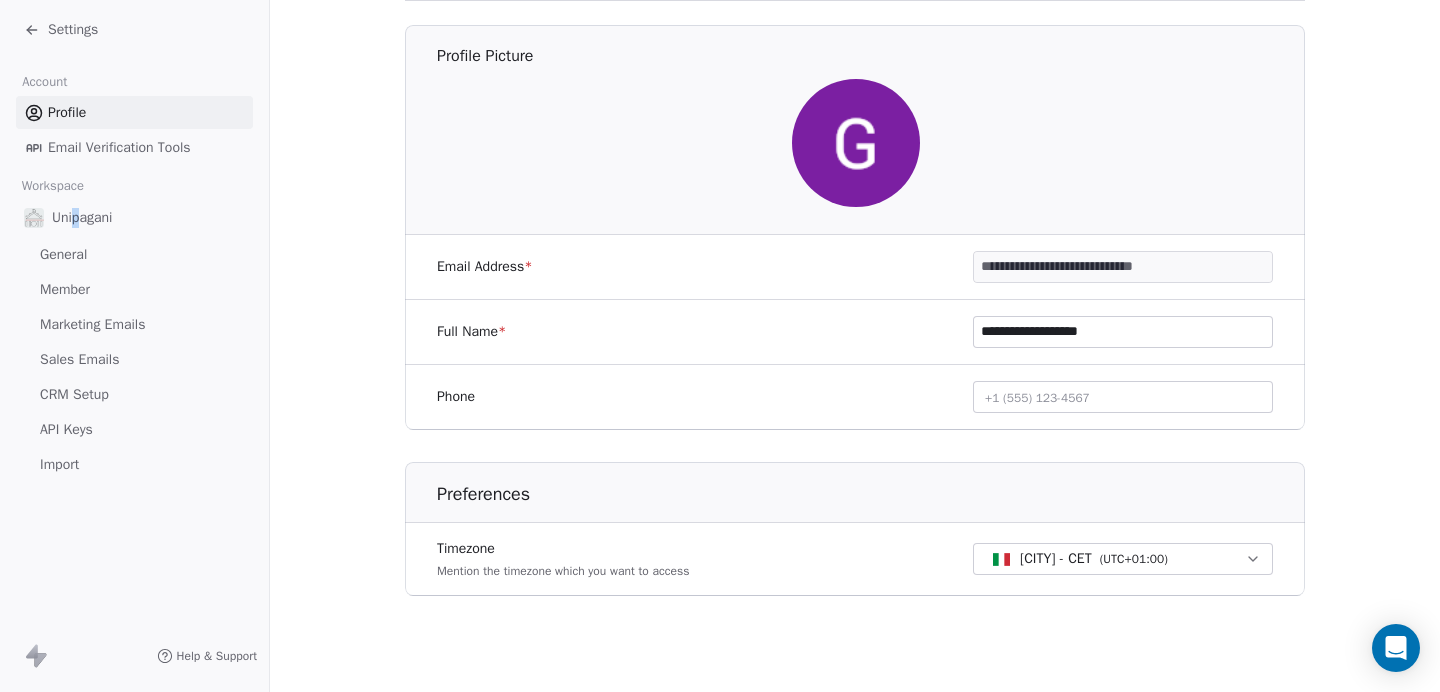 click on "Unipagani" at bounding box center (82, 218) 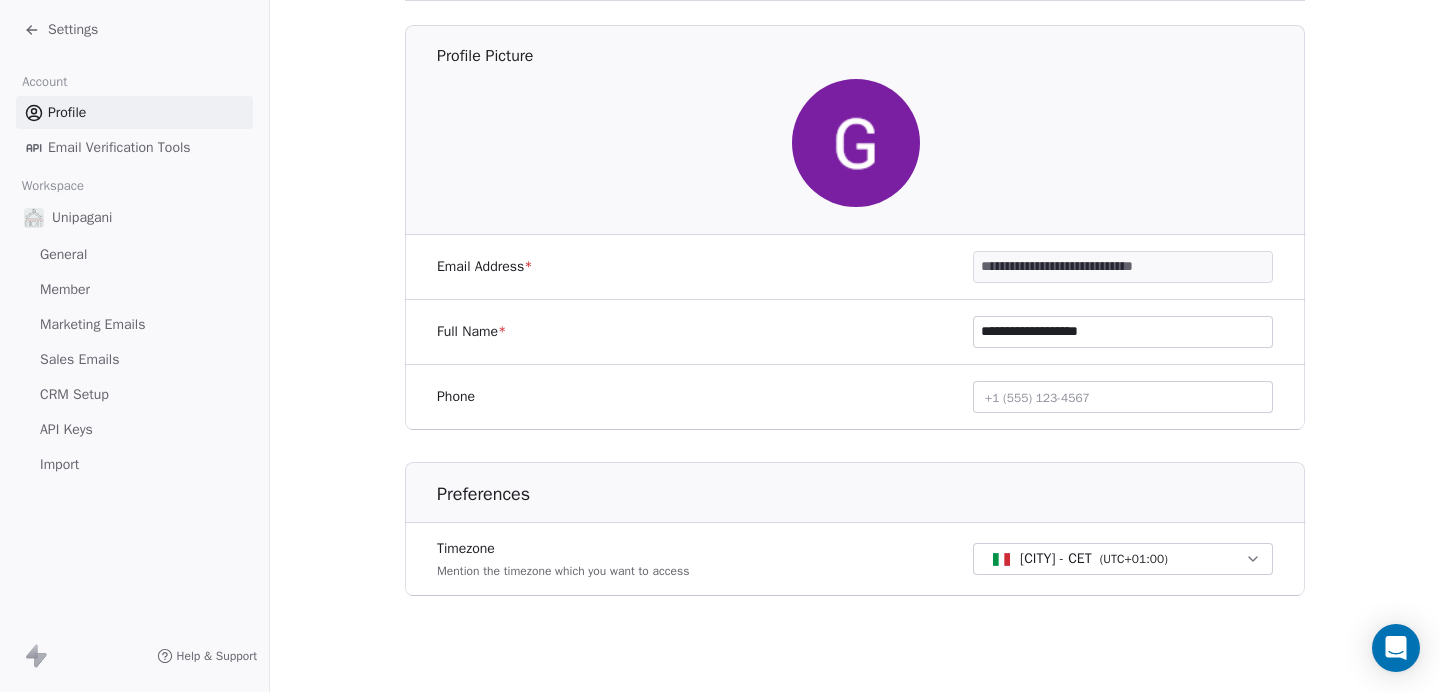 click on "Unipagani" at bounding box center (134, 218) 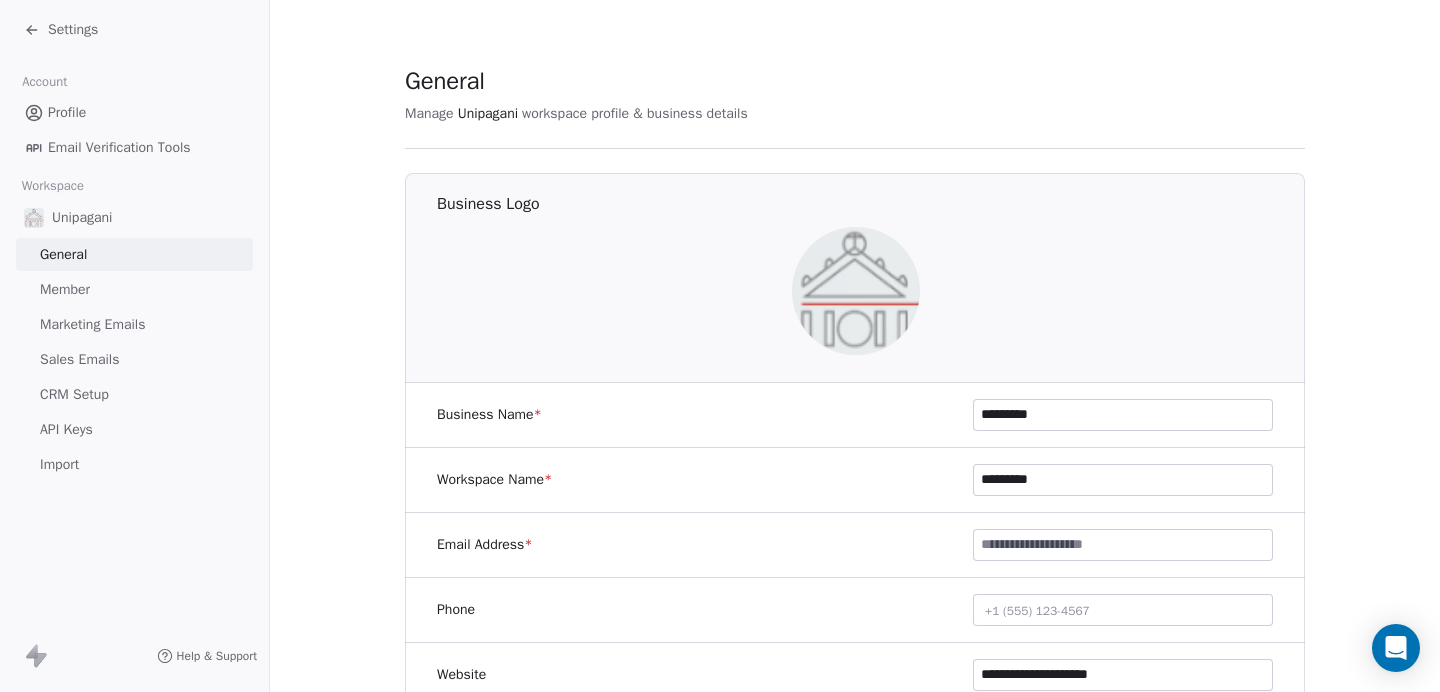 click on "Email Verification Tools" at bounding box center [119, 147] 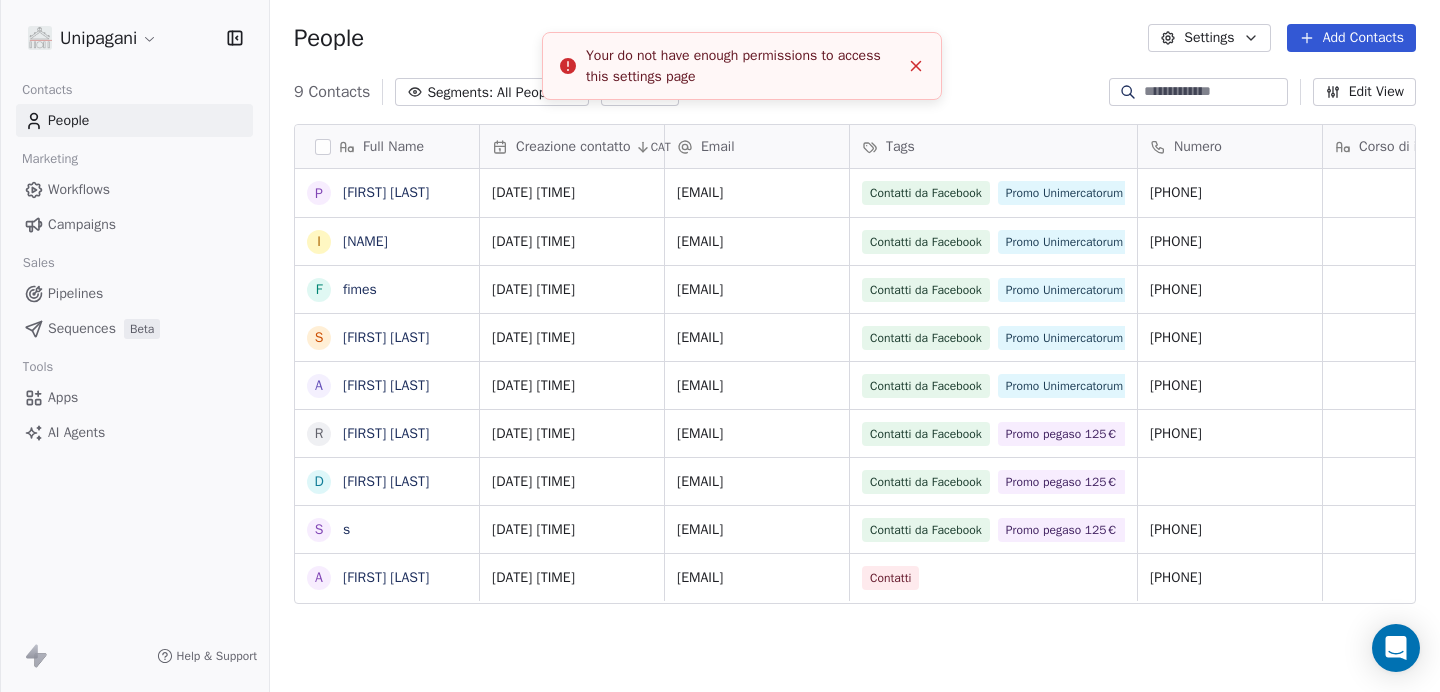 scroll, scrollTop: 16, scrollLeft: 16, axis: both 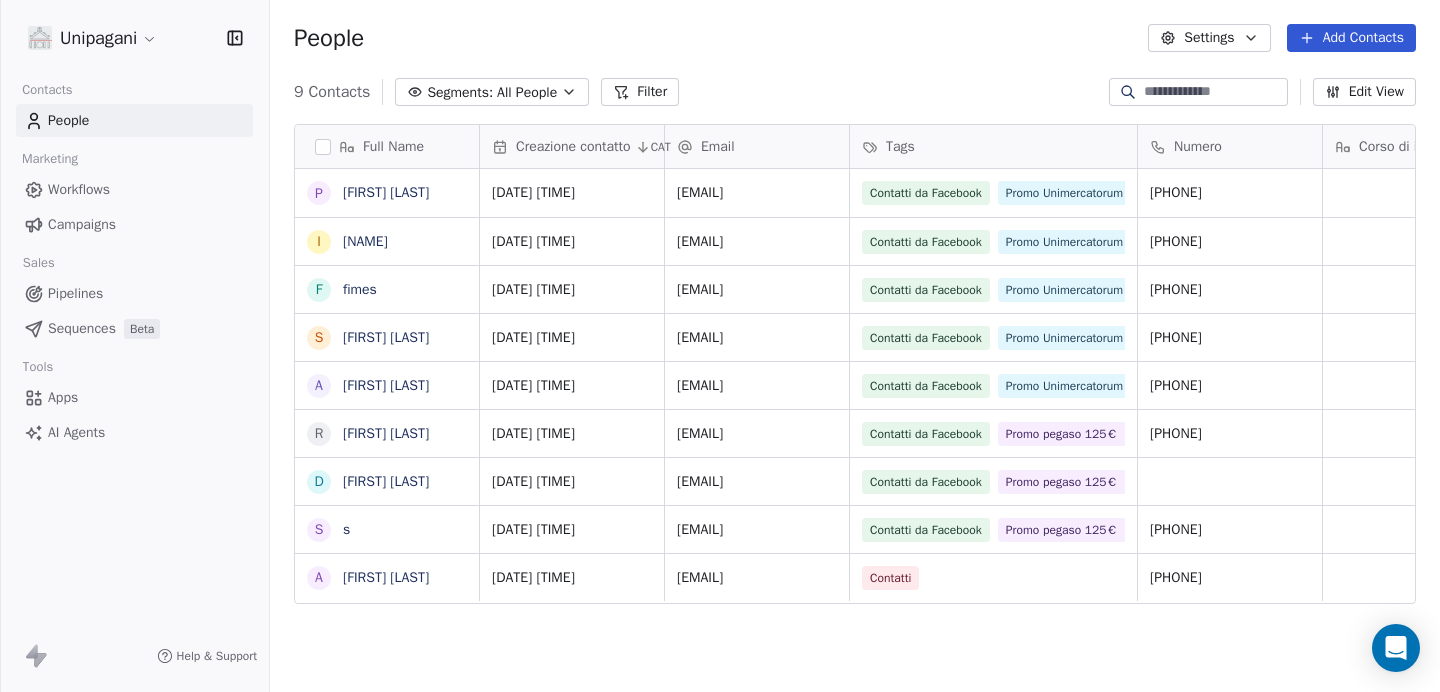 click on "Unipagani Contacts People Marketing Workflows Campaigns Sales Pipelines Sequences Beta Tools Apps AI Agents Help & Support People Settings Add Contacts 9 Contacts Segments: All People Filter Edit View Tag Add to Sequence Full Name P [FIRST] [LAST] I [FIRST] f [FIRST] S [FIRST] H'd A [FIRST] [LAST] R [FIRST] [LAST] D [FIRST] [LAST] s s A [FIRST] [LAST] Creazione contatto CAT Email Tags Numero Corso di interesse Status Pagina web Accettazione privacy [DATE] [TIME] [EMAIL] Contatti da Facebook Promo Unimercatorum 125€ [PHONE] [DATE] [TIME] [EMAIL] Contatti da Facebook Promo Unimercatorum 125€ [PHONE] [DATE] [TIME] [EMAIL] Contatti da Facebook Promo Unimercatorum 125€ [PHONE] [DATE] [TIME] [EMAIL] Contatti da Facebook Promo Unimercatorum 125€ [PHONE] [DATE] [TIME] [EMAIL] Contatti da Facebook Promo Unimercatorum 125€ 3802843541 on" at bounding box center (720, 346) 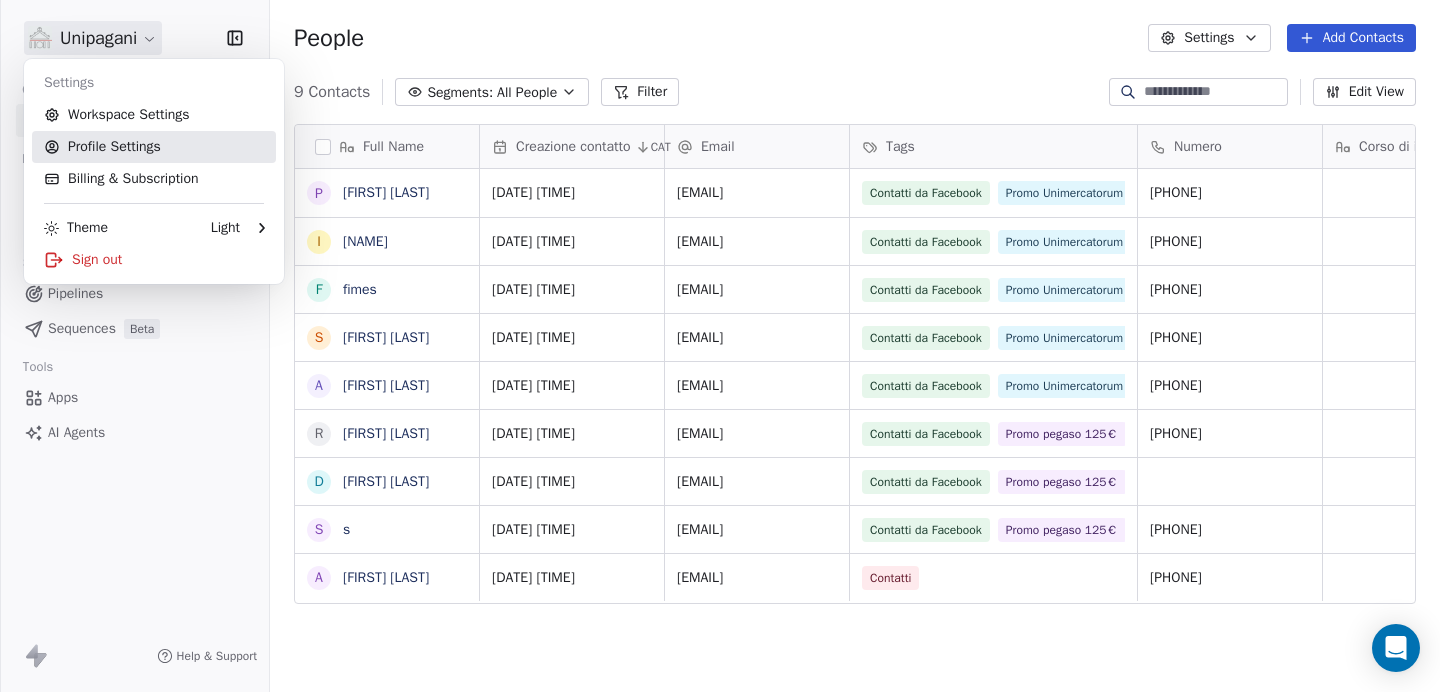 click on "Profile Settings" at bounding box center [154, 147] 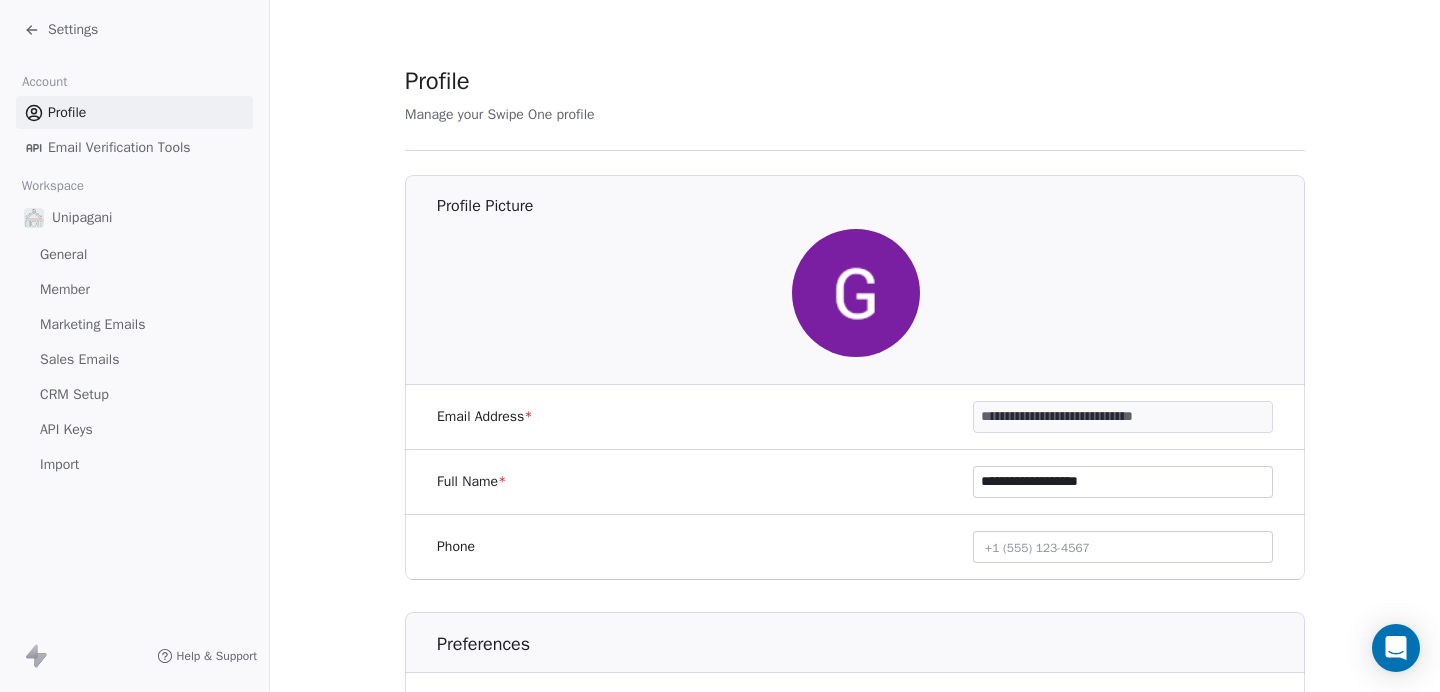 click on "General" at bounding box center [63, 254] 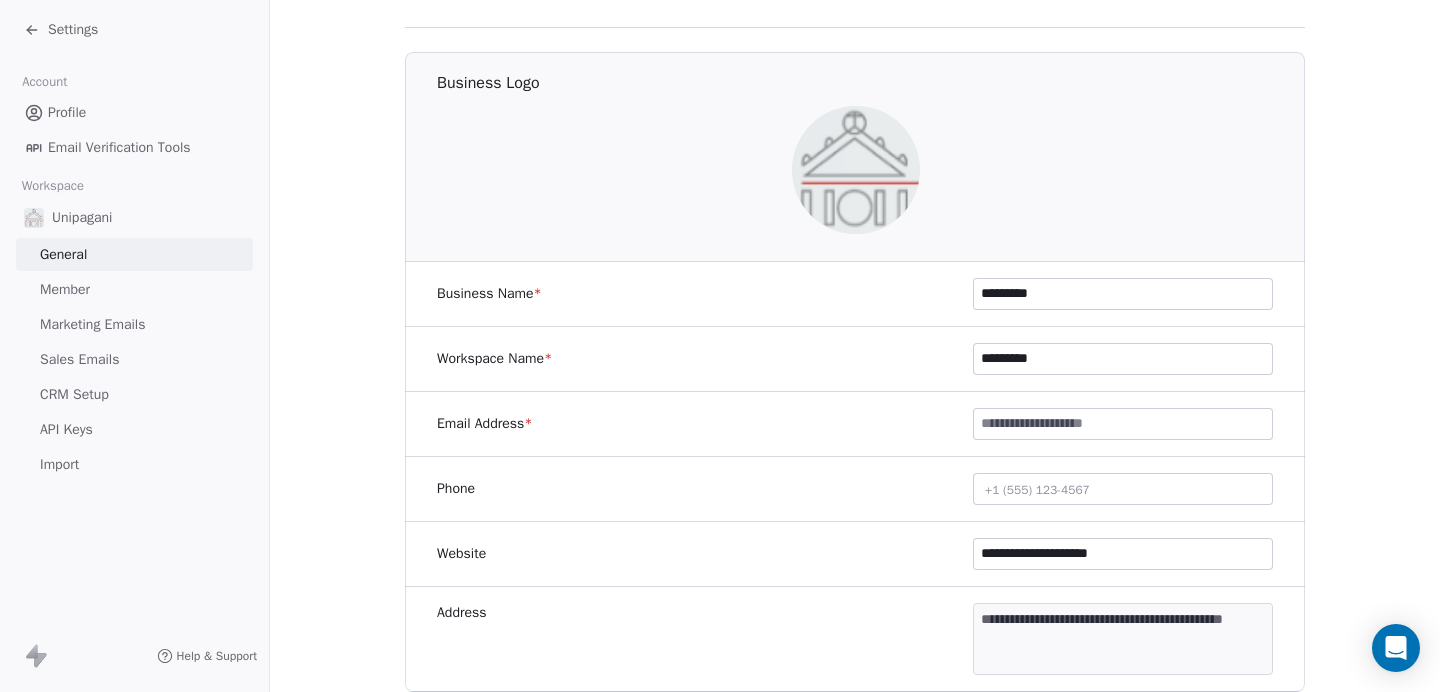 scroll, scrollTop: 122, scrollLeft: 0, axis: vertical 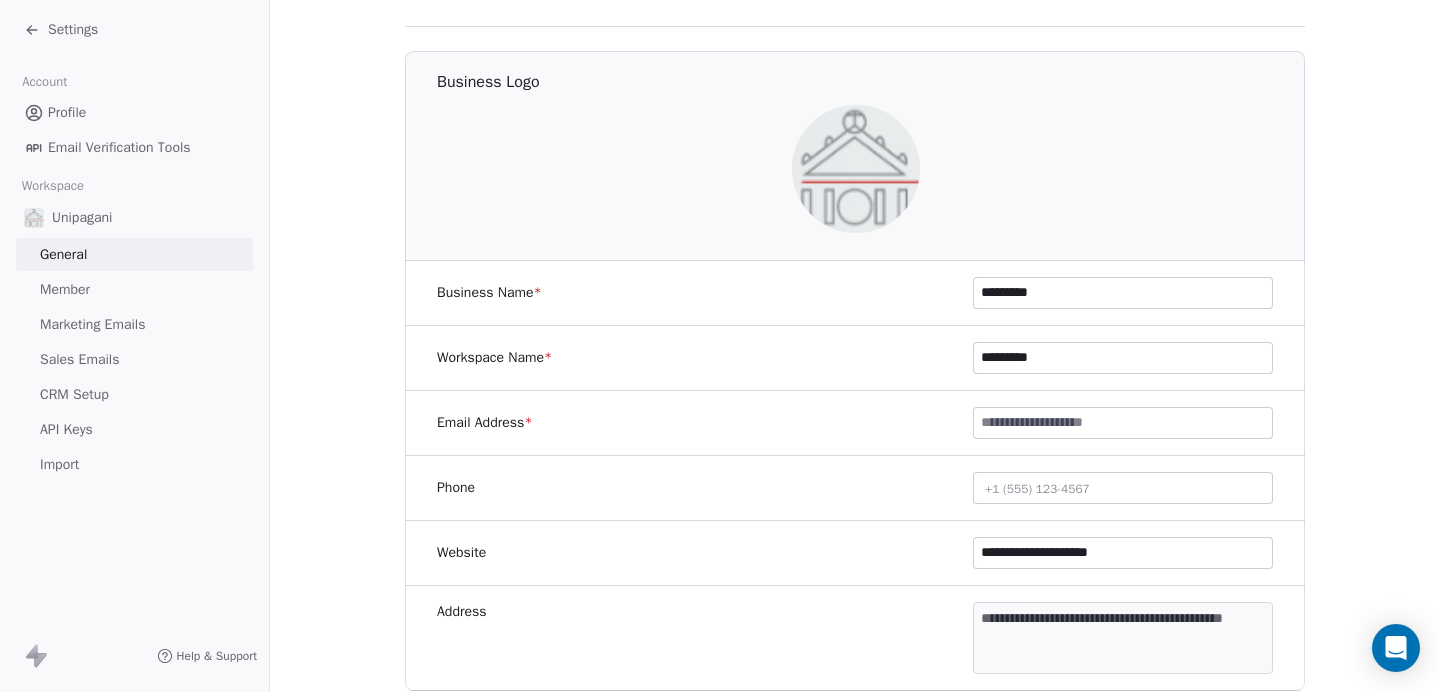 click on "Settings" at bounding box center [73, 30] 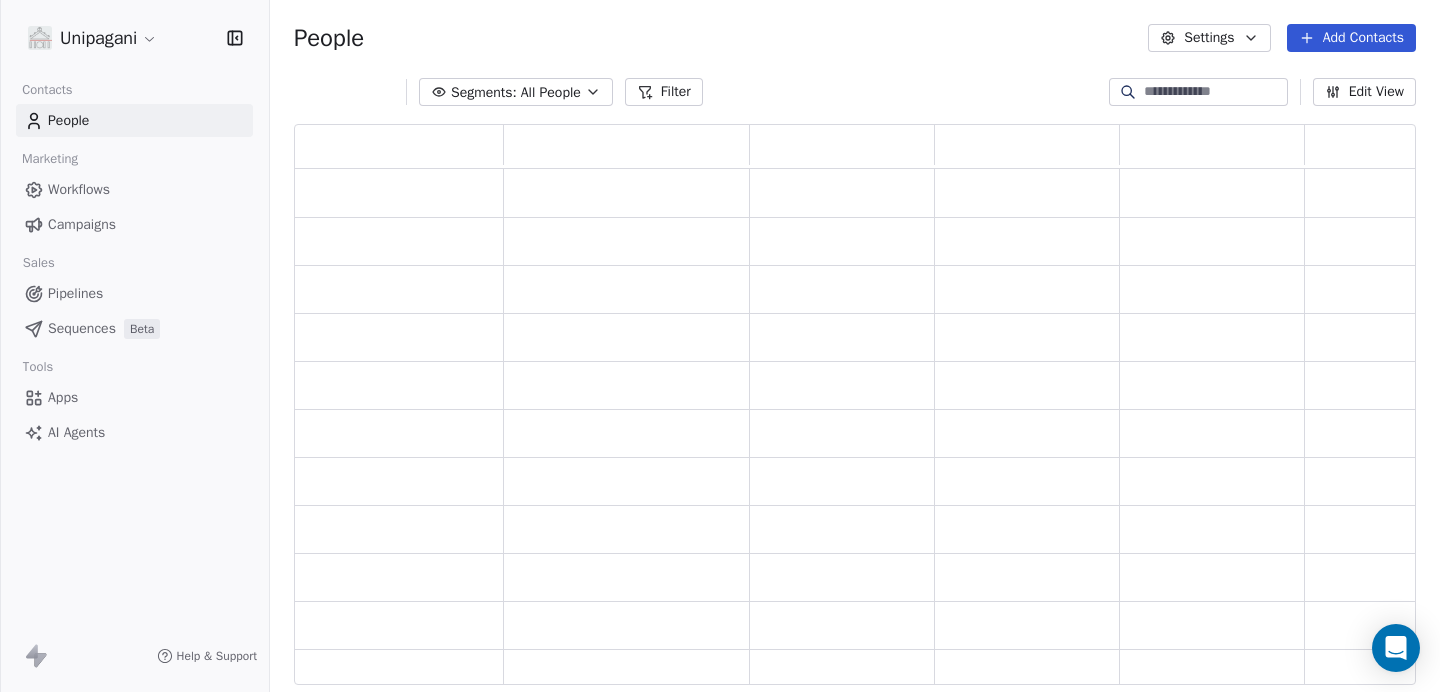 scroll, scrollTop: 16, scrollLeft: 16, axis: both 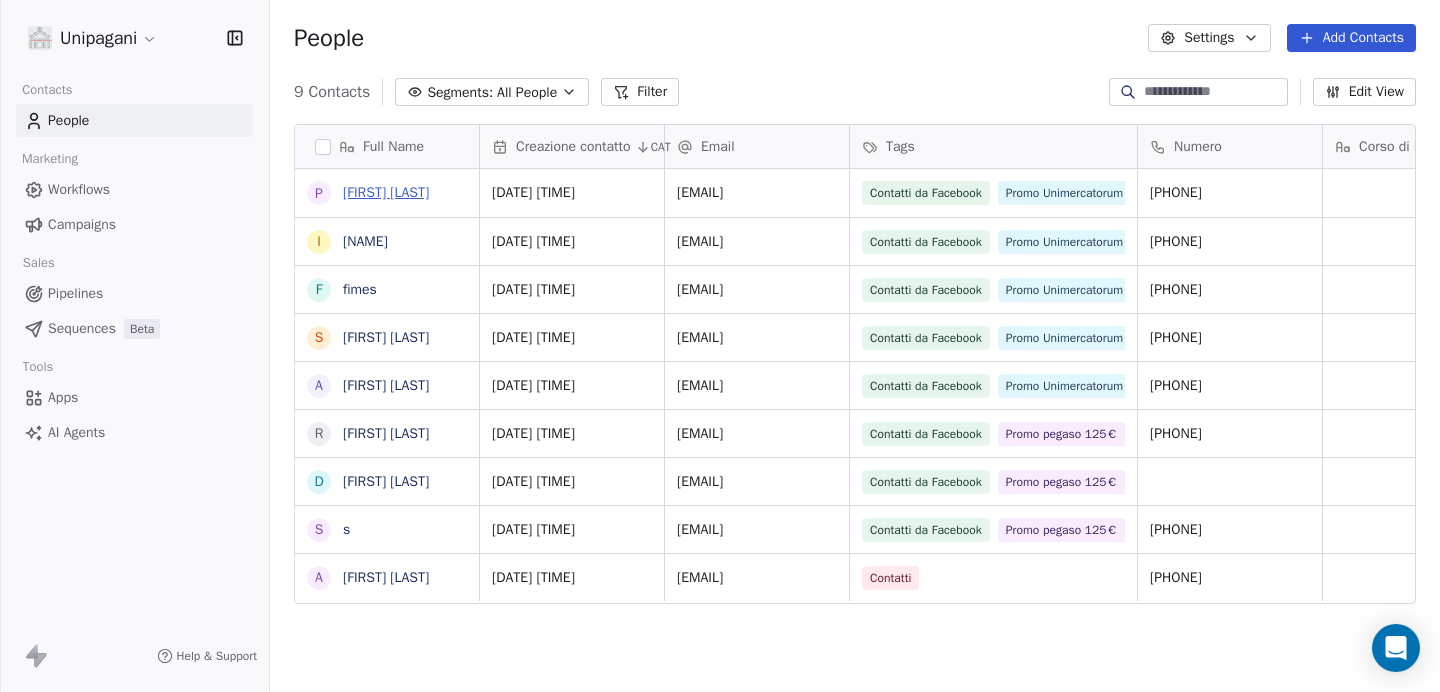 click on "[FIRST] [LAST]" at bounding box center [386, 192] 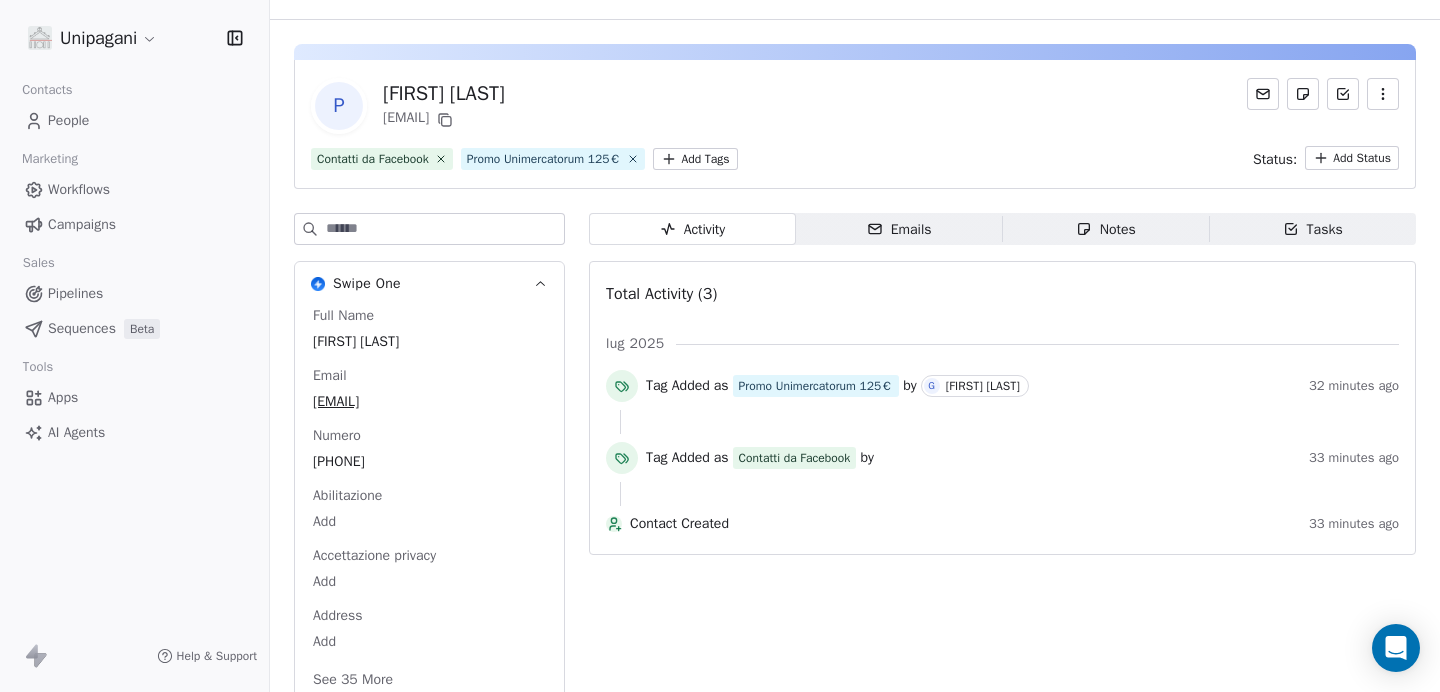 scroll, scrollTop: 0, scrollLeft: 0, axis: both 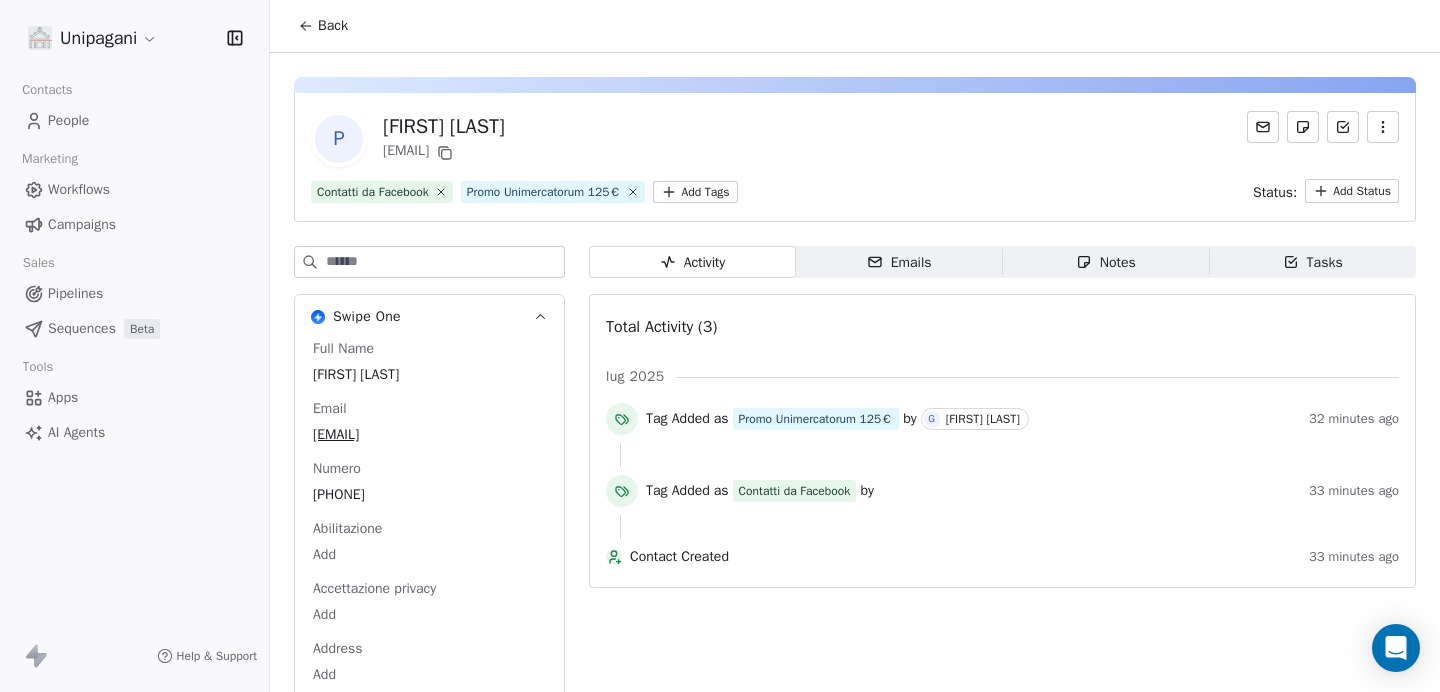 click on "Back" at bounding box center (323, 26) 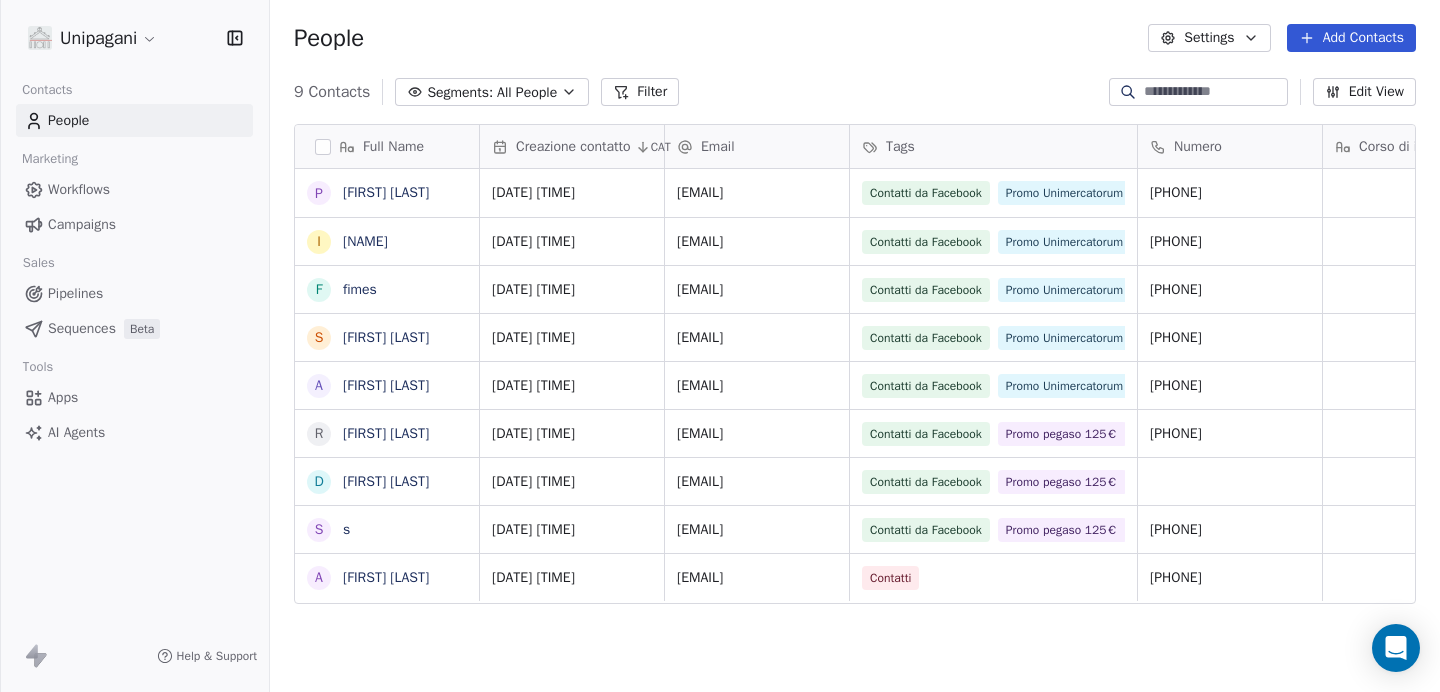 scroll, scrollTop: 16, scrollLeft: 16, axis: both 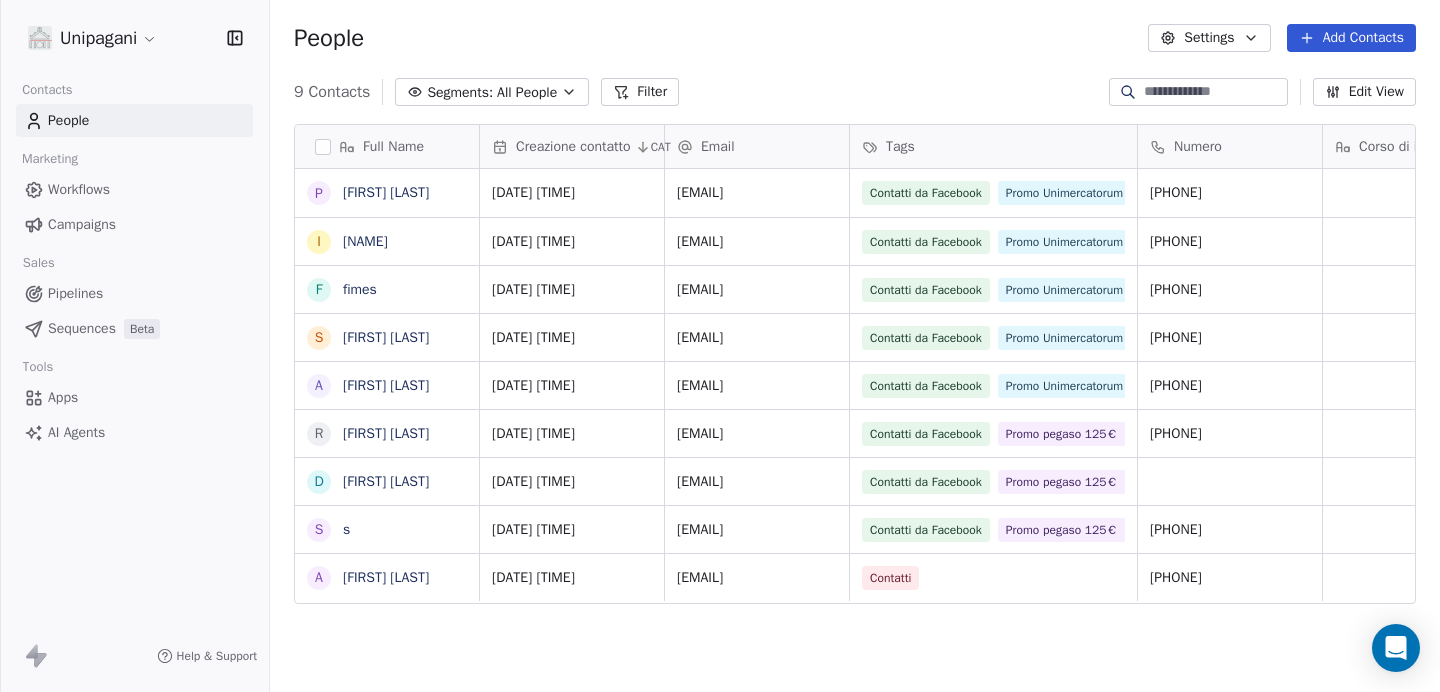 click on "Add Contacts" at bounding box center [1351, 38] 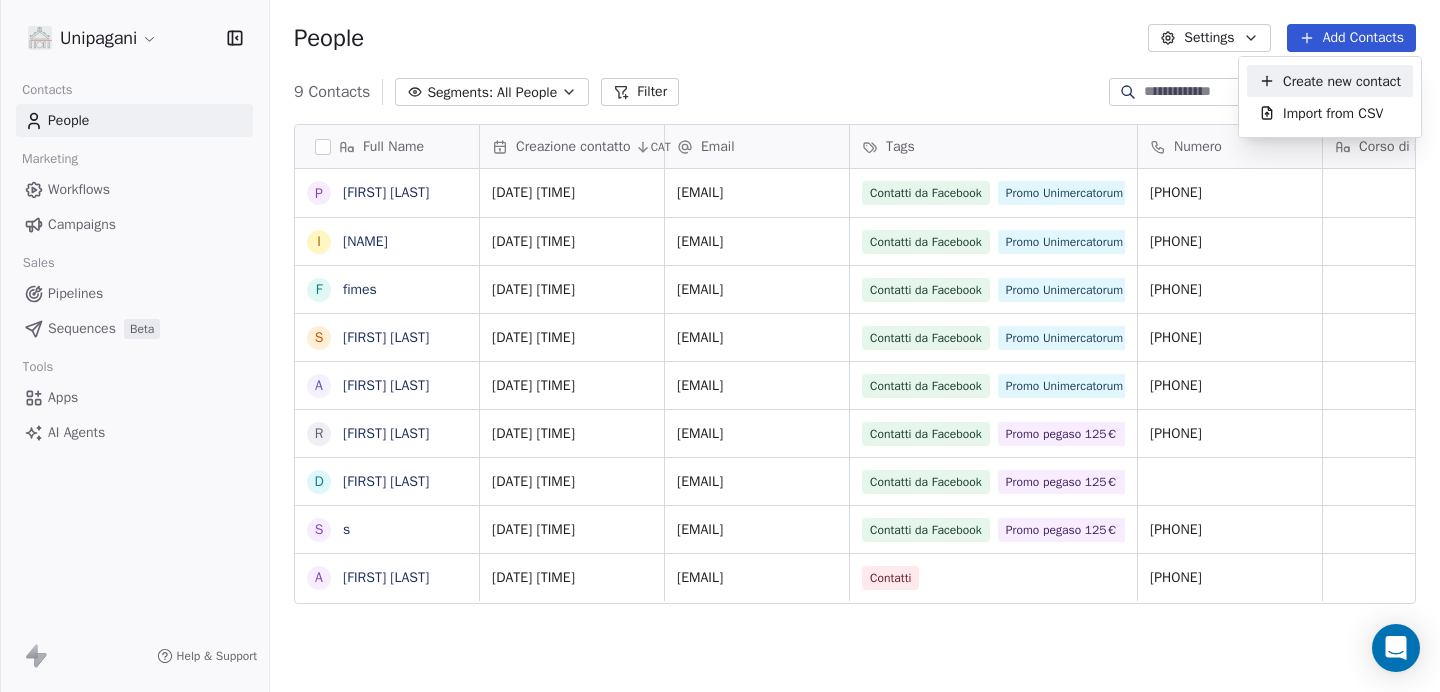click on "Create new contact" at bounding box center [1342, 81] 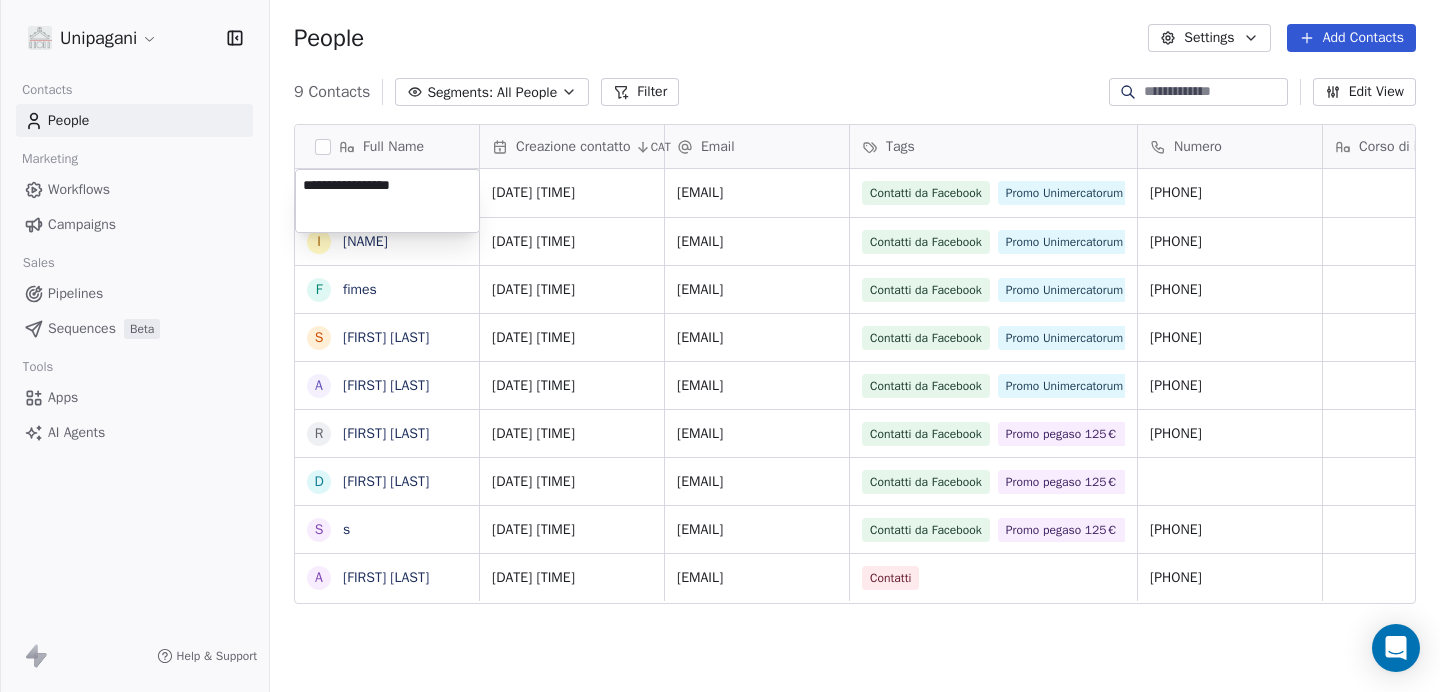 type on "**********" 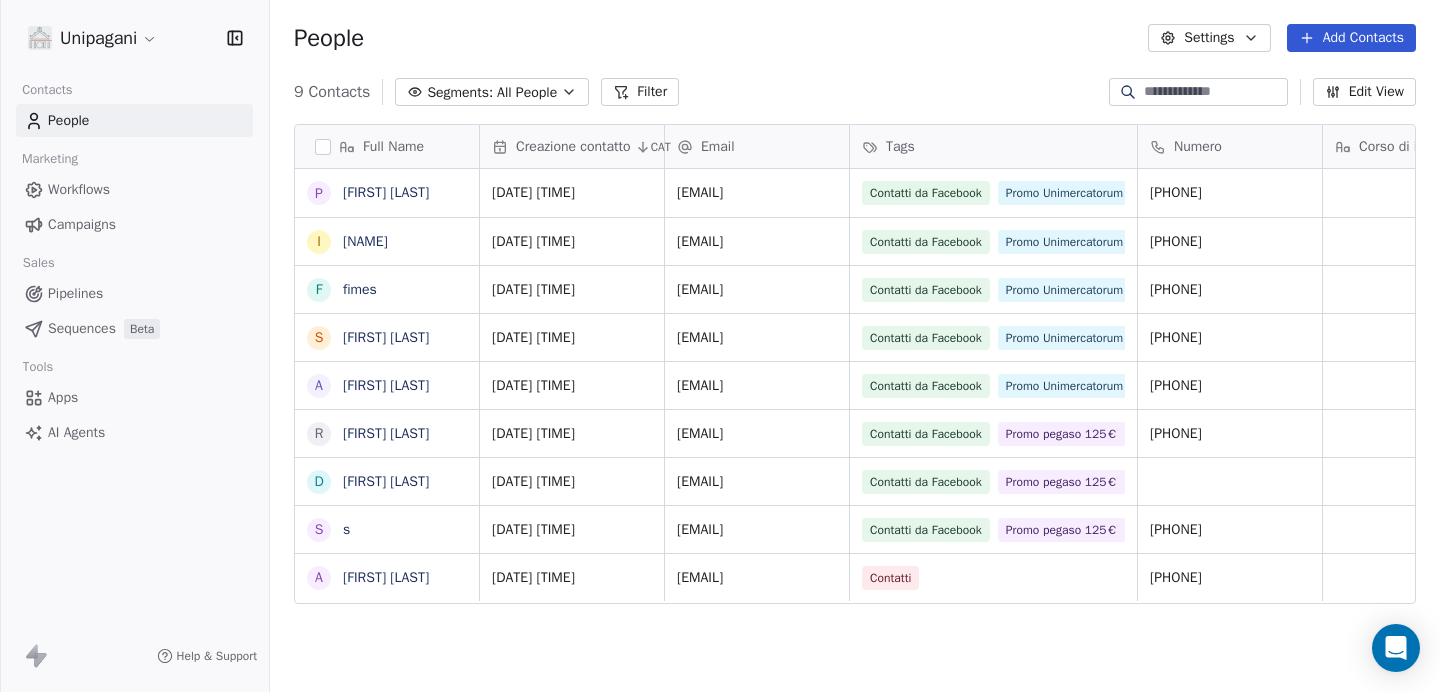 click on "Unipagani Contacts People Marketing Workflows Campaigns Sales Pipelines Sequences Beta Tools Apps AI Agents Help & Support People Settings Add Contacts 9 Contacts Segments: All People Filter Edit View Tag Add to Sequence Full Name P [FIRST] [LAST] I [FIRST] f [FIRST] S [FIRST] H'd A [FIRST] [LAST] R [FIRST] [LAST] D [FIRST] [LAST] s s A [FIRST] [LAST] Creazione contatto CAT Email Tags Numero Corso di interesse Status Pagina web Accettazione privacy [DATE] [TIME] [EMAIL] Contatti da Facebook Promo Unimercatorum 125€ [PHONE] [DATE] [TIME] [EMAIL] Contatti da Facebook Promo Unimercatorum 125€ [PHONE] [DATE] [TIME] [EMAIL] Contatti da Facebook Promo Unimercatorum 125€ [PHONE] [DATE] [TIME] [EMAIL] Contatti da Facebook Promo Unimercatorum 125€ [PHONE] [DATE] [TIME] [EMAIL] Contatti da Facebook Promo Unimercatorum 125€ 3802843541 on" at bounding box center [720, 346] 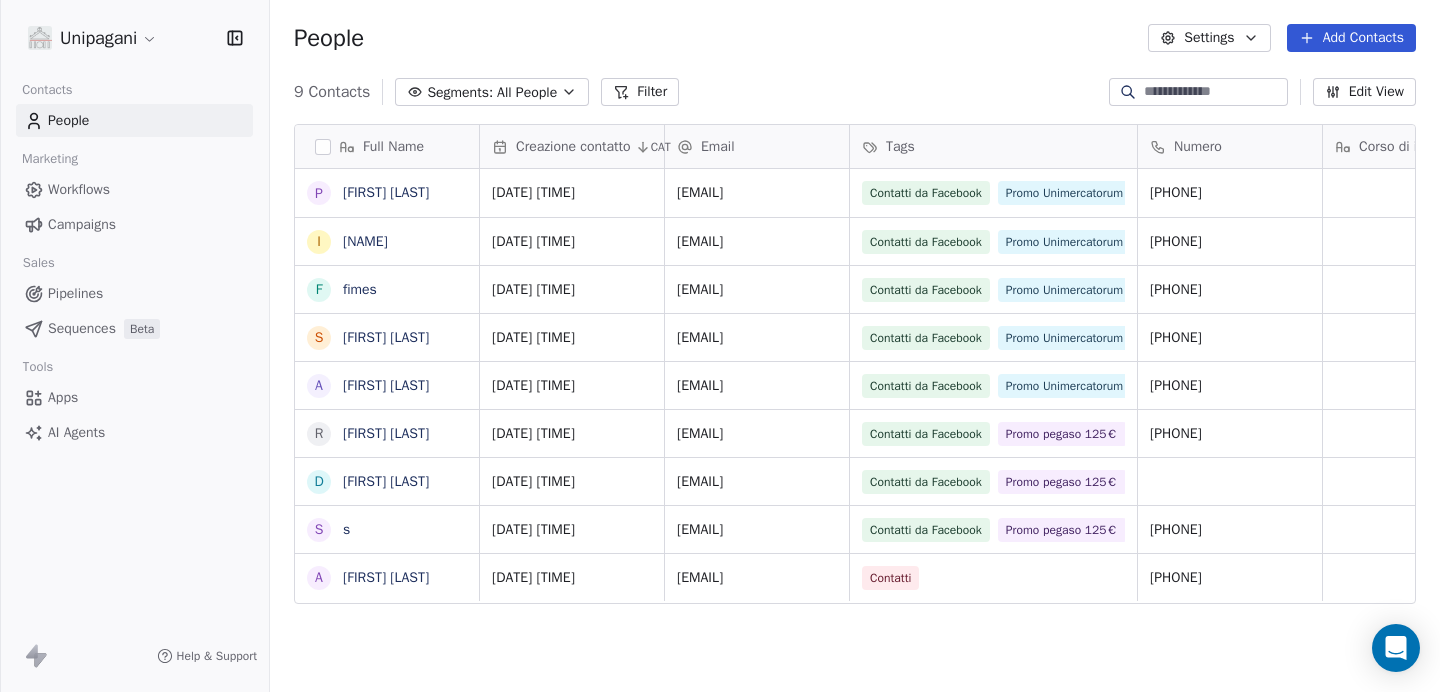 click on "Add Contacts" at bounding box center [1351, 38] 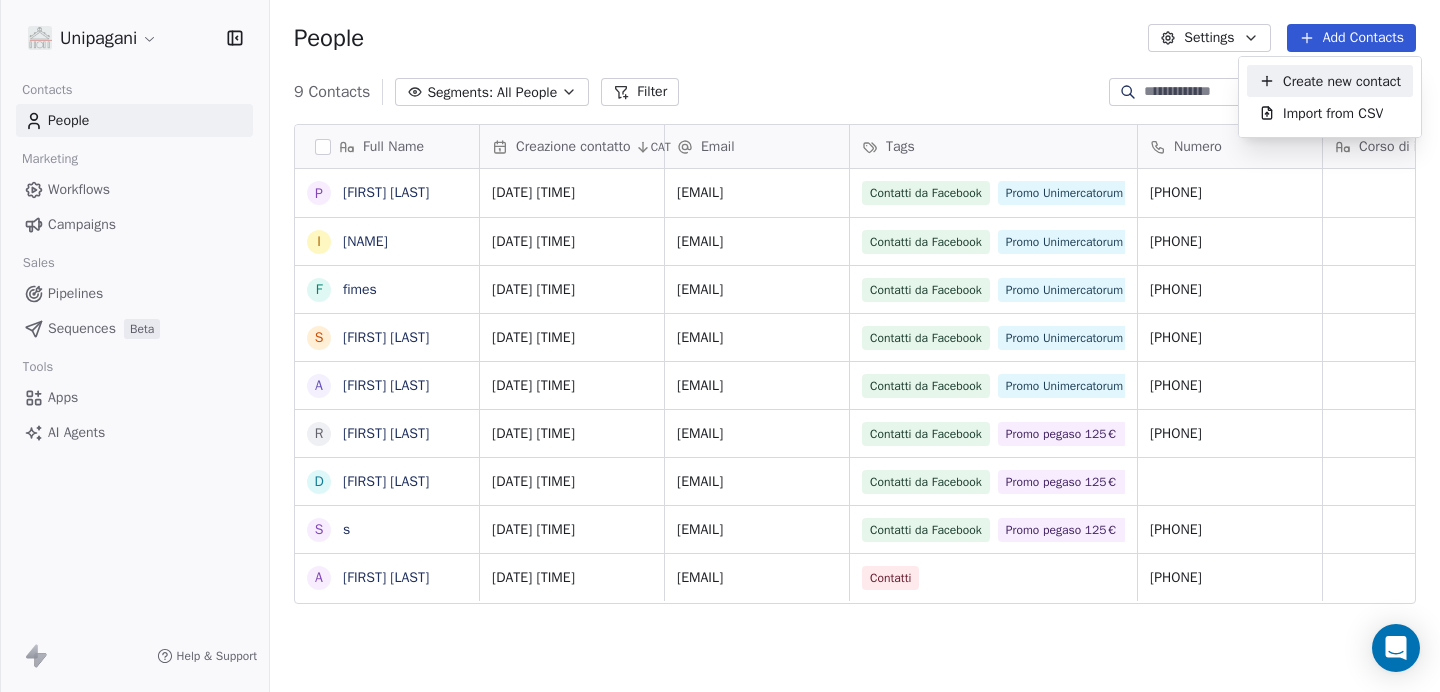 click on "Create new contact" at bounding box center (1342, 81) 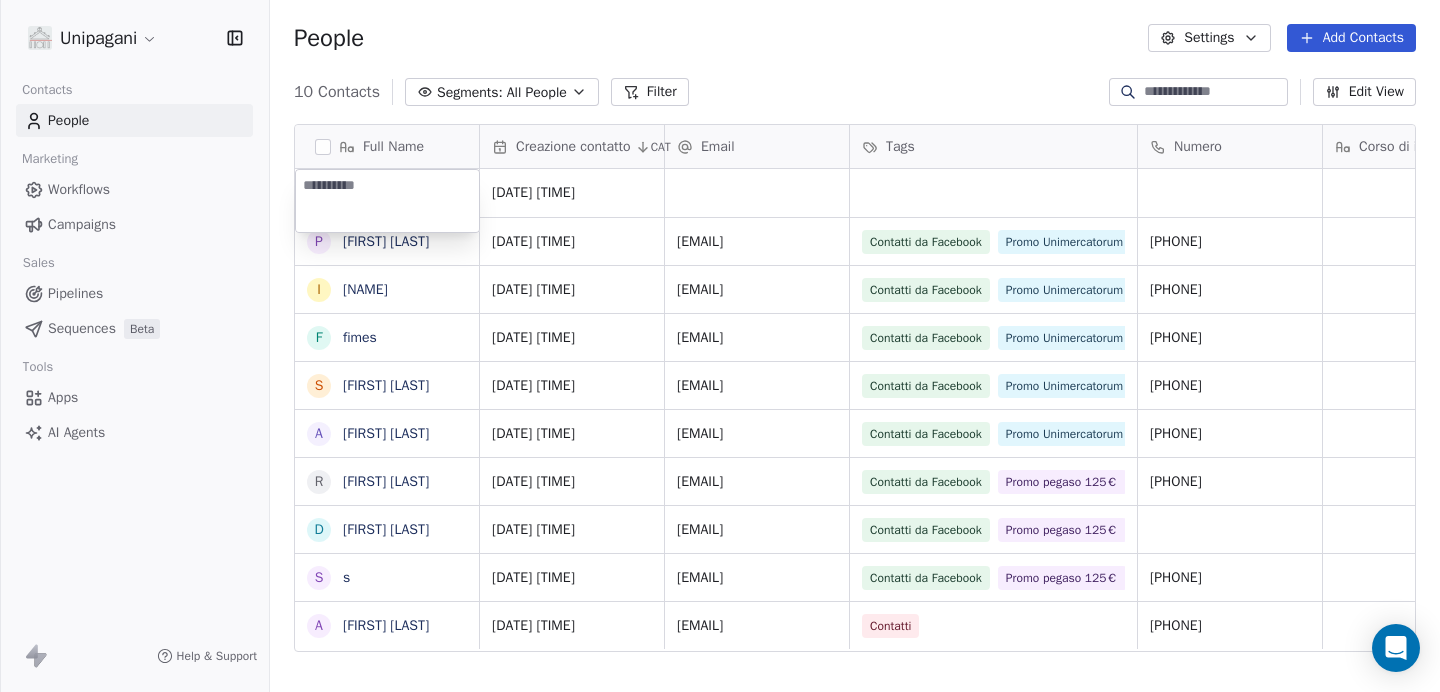 type on "*" 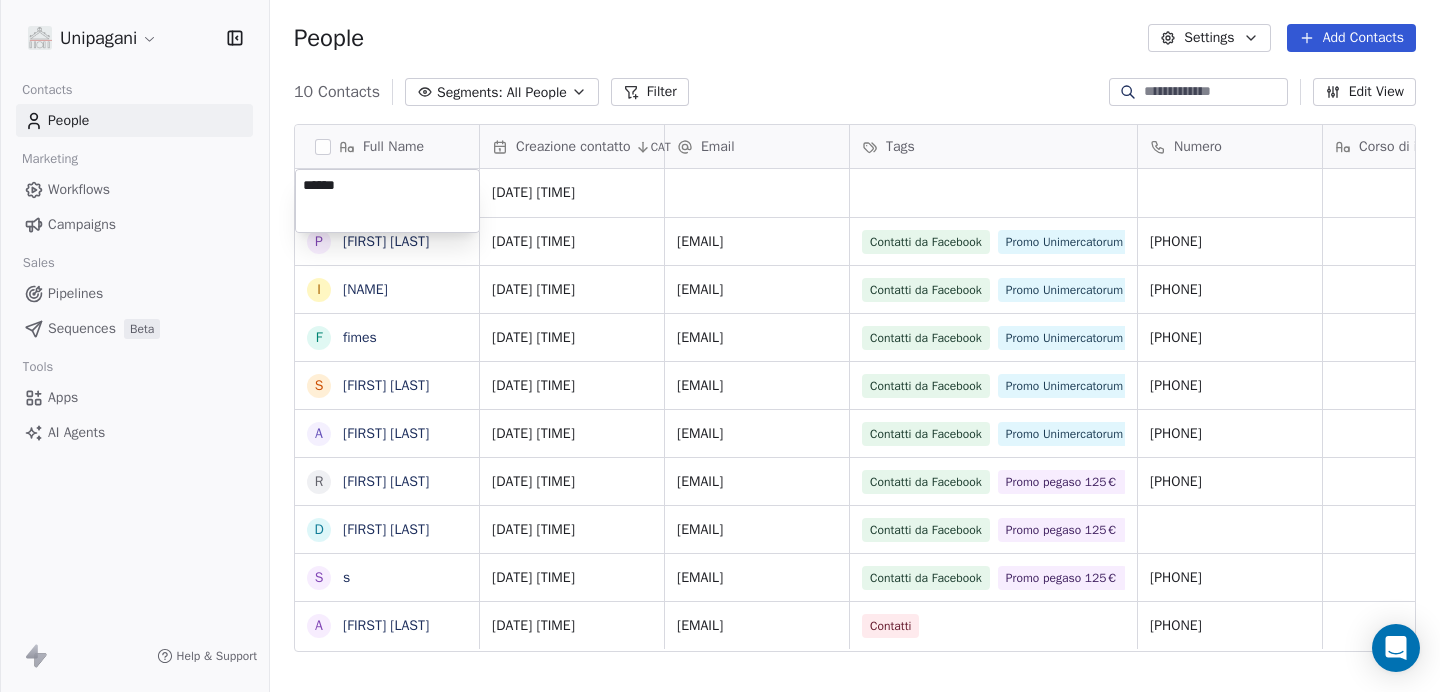 type on "*****" 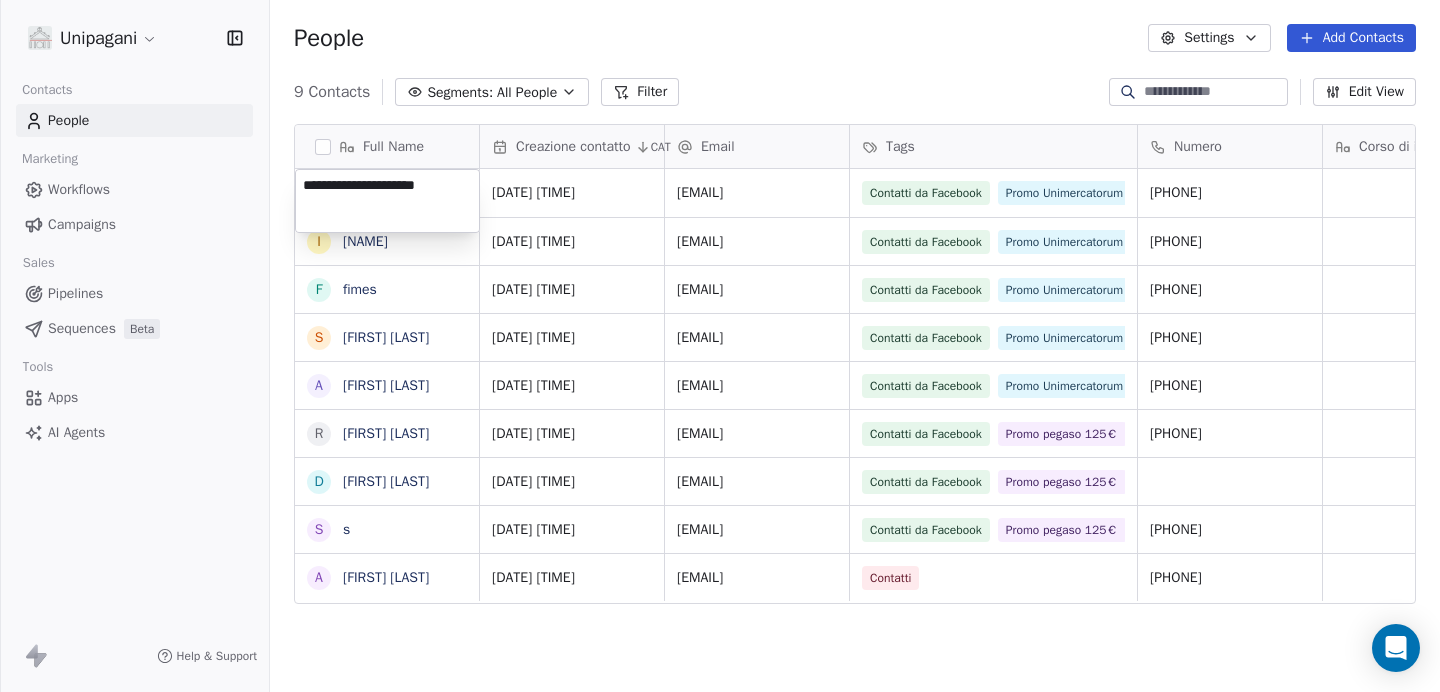type on "**********" 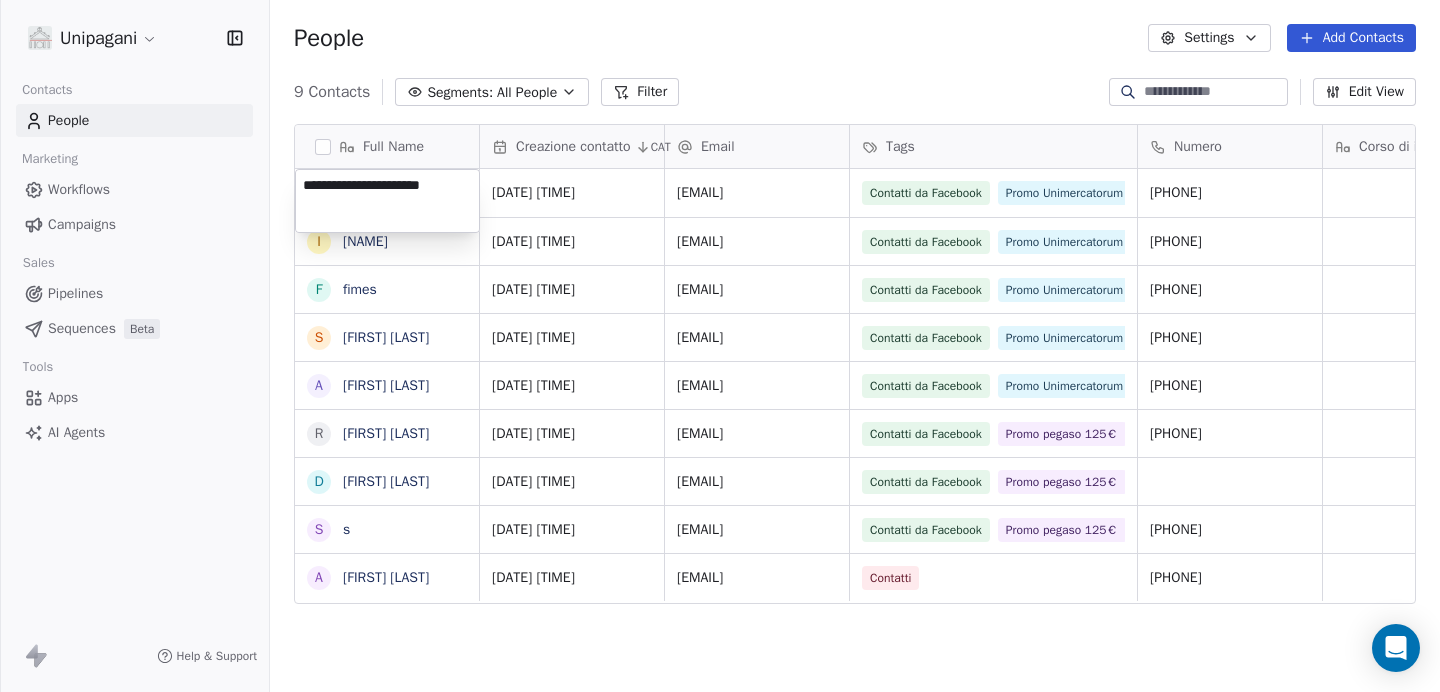 click on "Unipagani Contacts People Marketing Workflows Campaigns Sales Pipelines Sequences Beta Tools Apps AI Agents Help & Support People Settings Add Contacts 9 Contacts Segments: All People Filter Edit View Tag Add to Sequence Full Name P [FIRST] [LAST] I [FIRST] f [FIRST] S [FIRST] H'd A [FIRST] [LAST] R [FIRST] [LAST] D [FIRST] [LAST] s s A [FIRST] [LAST] Creazione contatto CAT Email Tags Numero Corso di interesse Status Pagina web Accettazione privacy [DATE] [TIME] [EMAIL] Contatti da Facebook Promo Unimercatorum 125€ [PHONE] [DATE] [TIME] [EMAIL] Contatti da Facebook Promo Unimercatorum 125€ [PHONE] [DATE] [TIME] [EMAIL] Contatti da Facebook Promo Unimercatorum 125€ [PHONE] [DATE] [TIME] [EMAIL] Contatti da Facebook Promo Unimercatorum 125€ [PHONE] [DATE] [TIME] [EMAIL] Contatti da Facebook Promo Unimercatorum 125€ 3802843541 on" at bounding box center (720, 346) 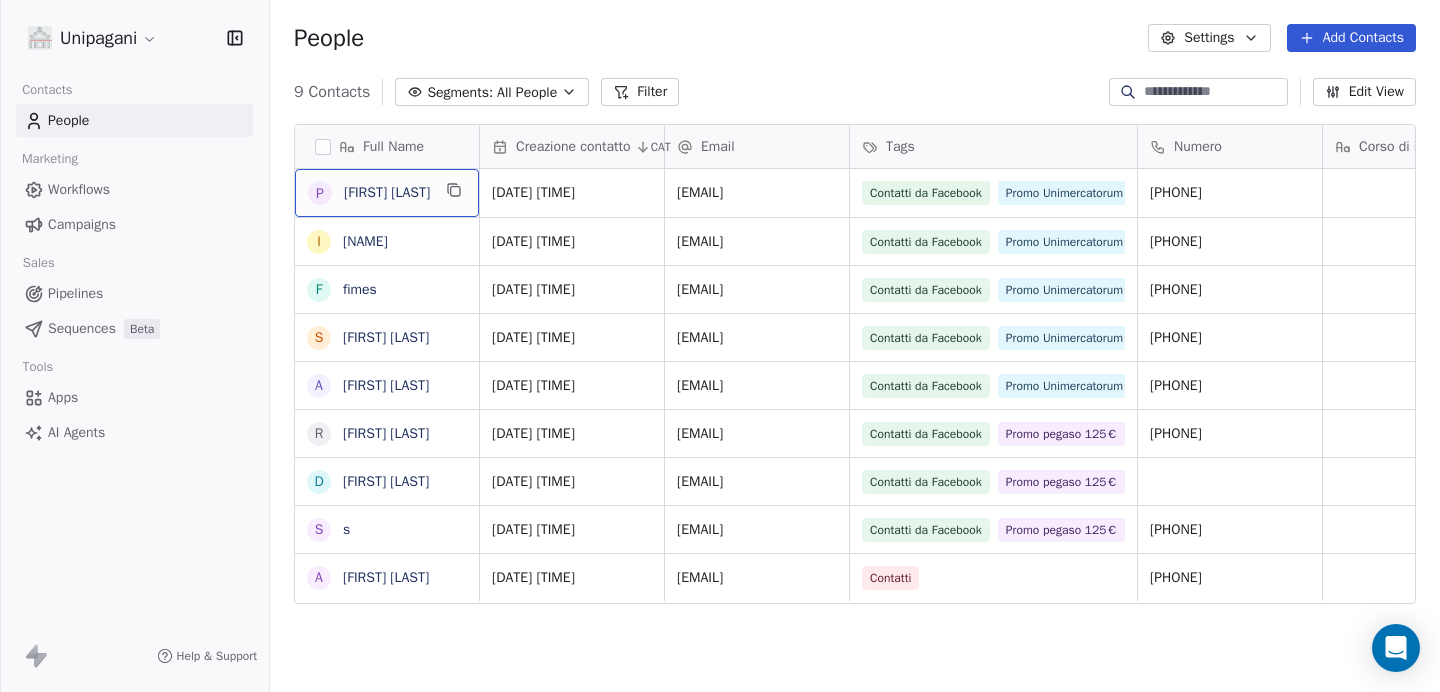 click on "[FIRST] [LAST]" at bounding box center [387, 193] 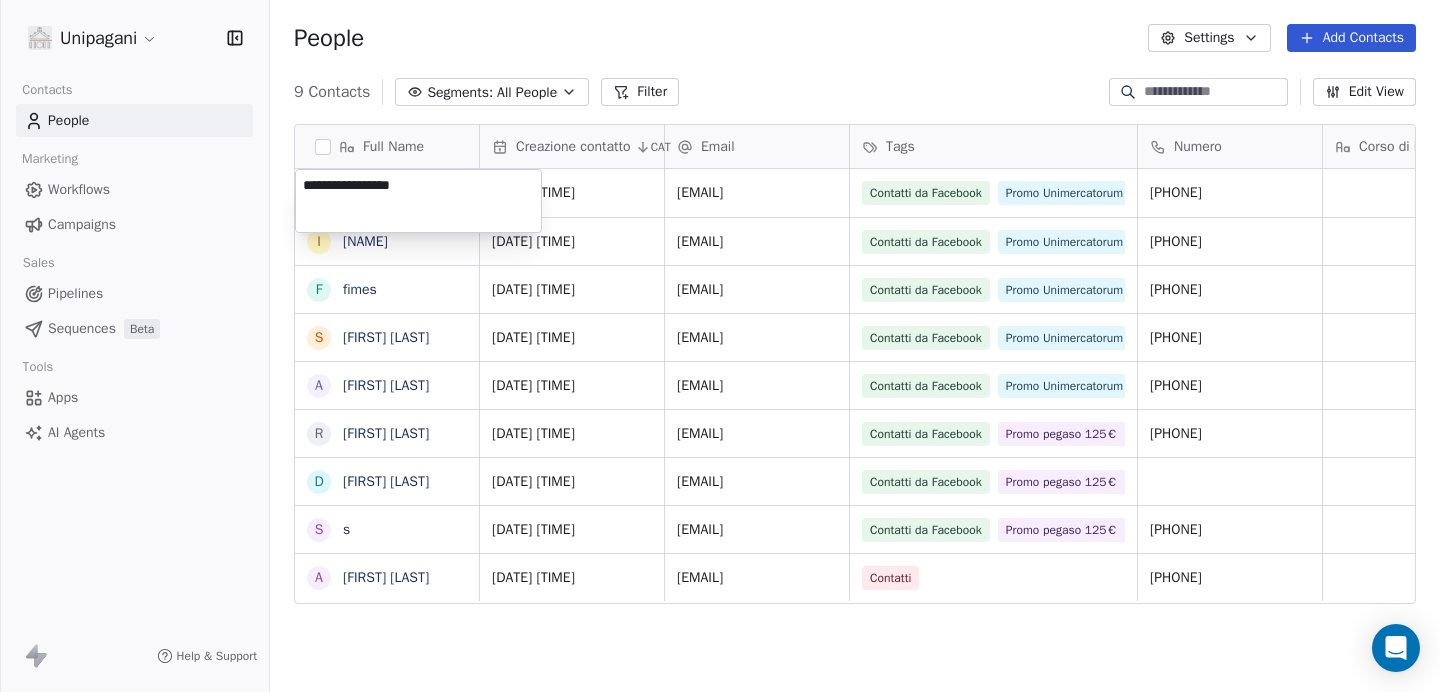 type on "**********" 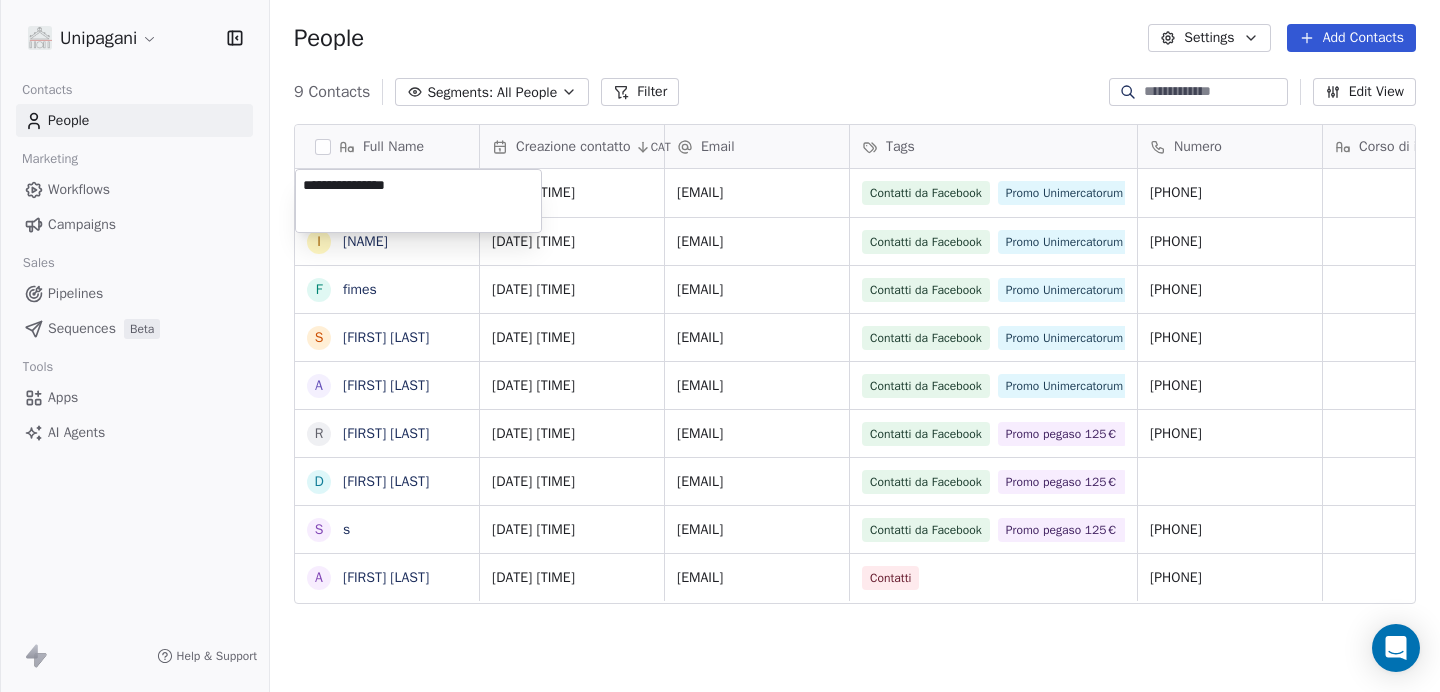 click on "Unipagani Contacts People Marketing Workflows Campaigns Sales Pipelines Sequences Beta Tools Apps AI Agents Help & Support People Settings Add Contacts 9 Contacts Segments: All People Filter Edit View Tag Add to Sequence Full Name P [FIRST] [LAST] M [FIRST] I [FIRST] f [FIRST] S [FIRST] H'd A [FIRST] [LAST] R [FIRST] [LAST] D [FIRST] [LAST] s s A [FIRST] [LAST] Creazione contatto CAT Email Tags Numero Corso di interesse Status Pagina web Accettazione privacy [DATE] [TIME] [EMAIL] Contatti da Facebook Promo Unimercatorum 125€ [PHONE] [DATE] [TIME] [EMAIL] Contatti da Facebook Promo Unimercatorum 125€ [PHONE] [DATE] [TIME] [EMAIL] Contatti da Facebook Promo Unimercatorum 125€ [PHONE] [DATE] [TIME] [EMAIL] Contatti da Facebook Promo Unimercatorum 125€ [PHONE] [DATE] [TIME] [EMAIL] Contatti da Facebook Promo Unimercatorum 125€ 3802843541 on" at bounding box center [720, 346] 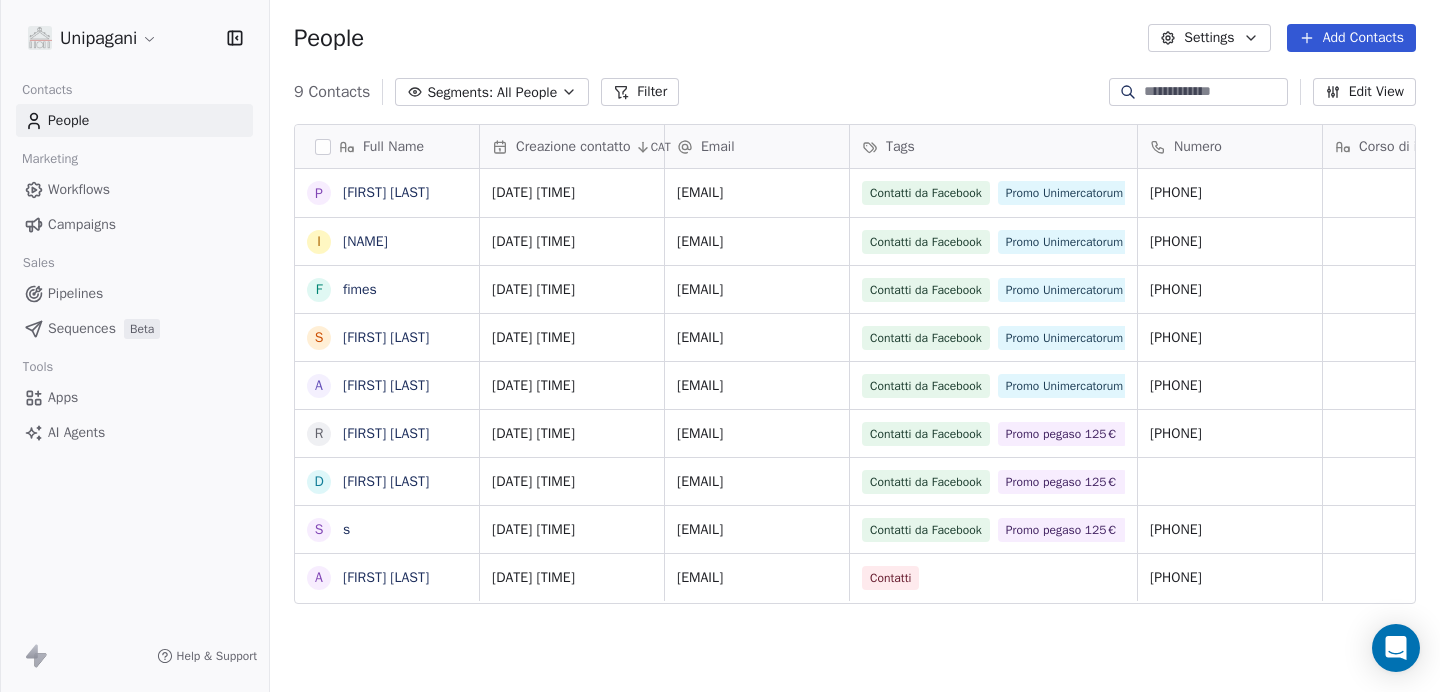click on "Add Contacts" at bounding box center [1351, 38] 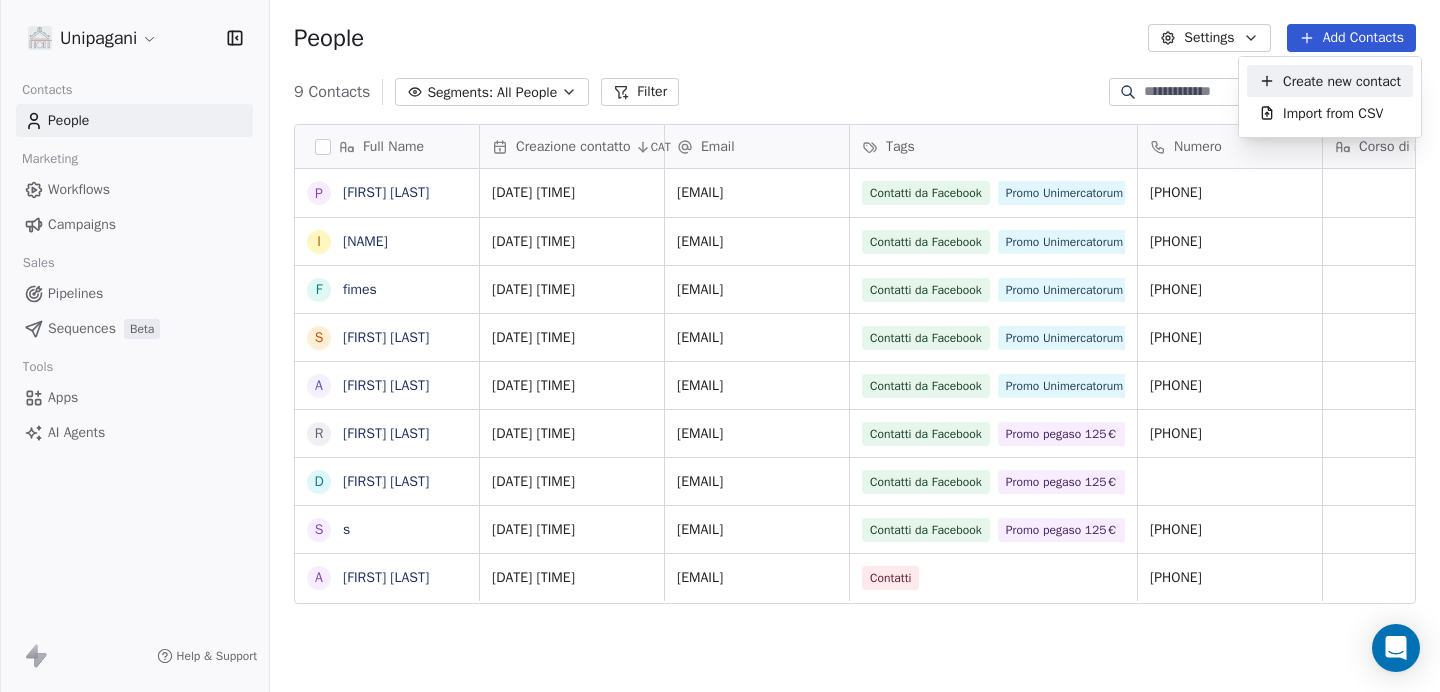 click on "Create new contact" at bounding box center (1342, 81) 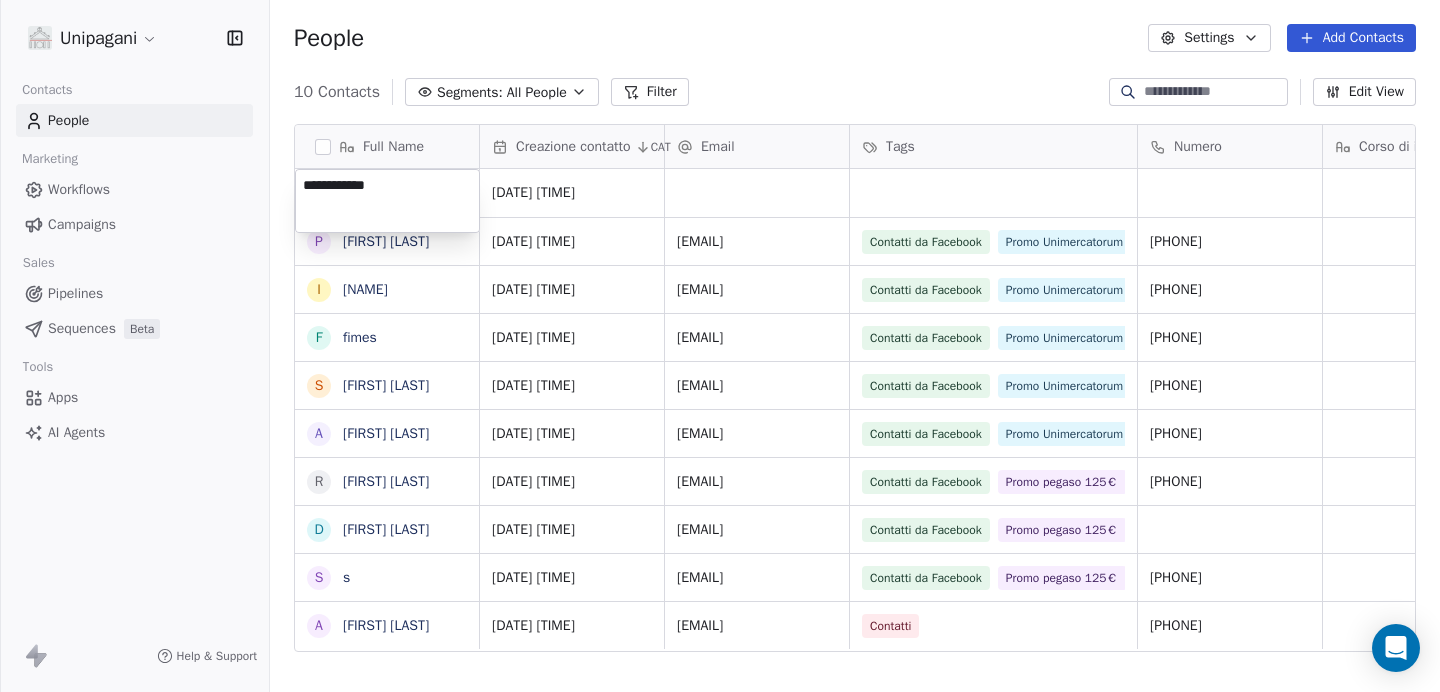 type on "**********" 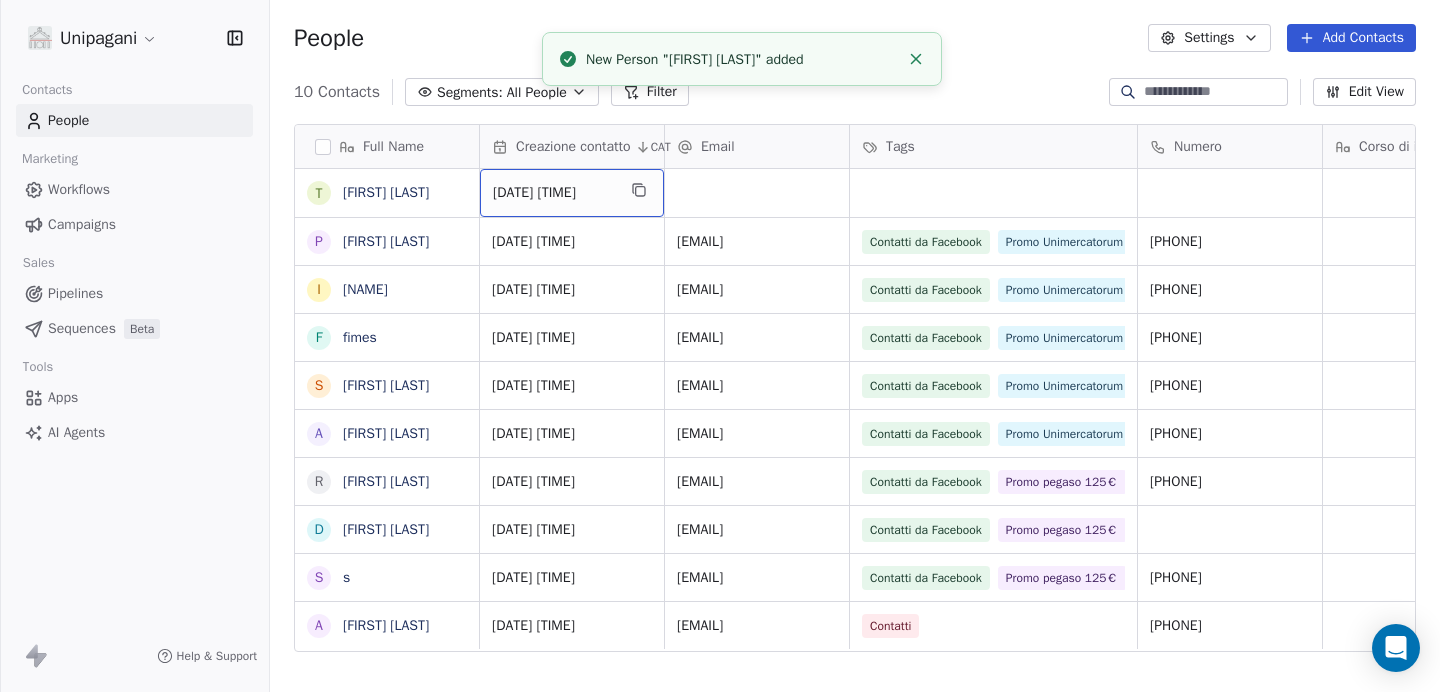click on "[DATE] [TIME]" at bounding box center [554, 193] 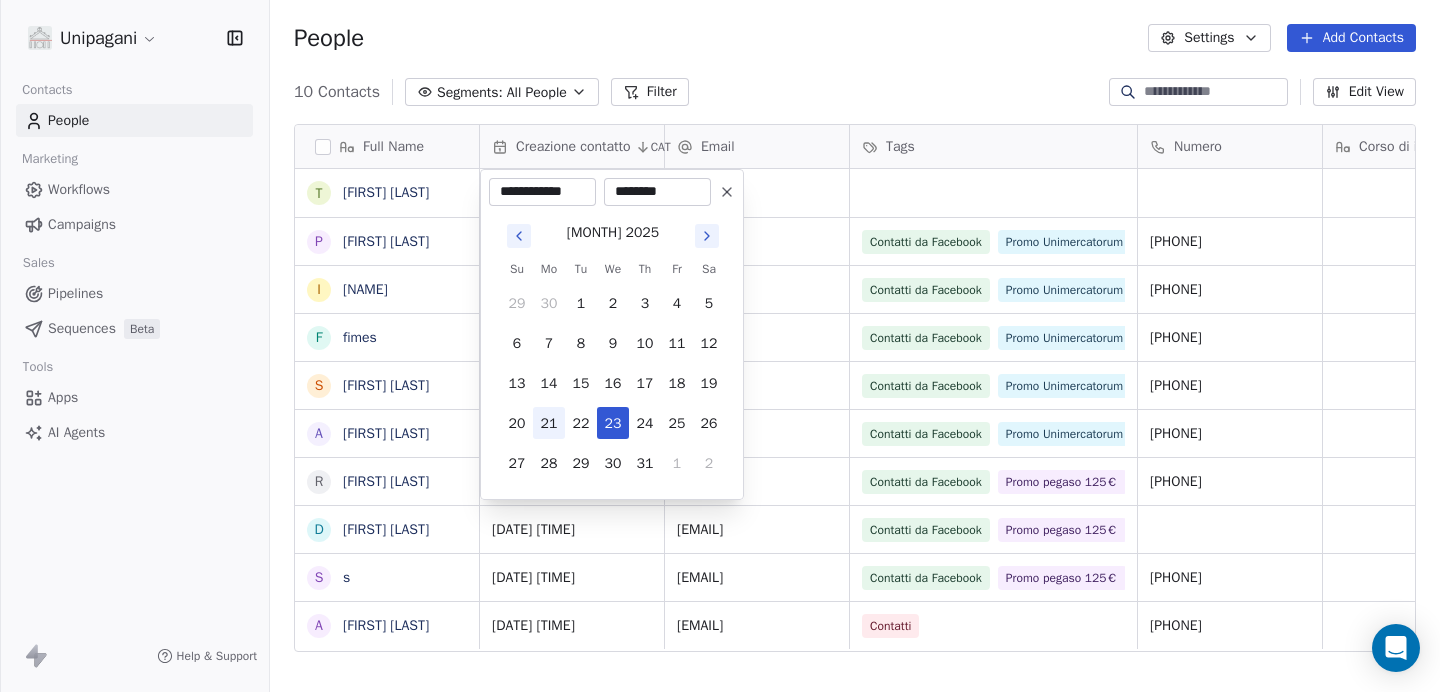 click on "21" at bounding box center [549, 423] 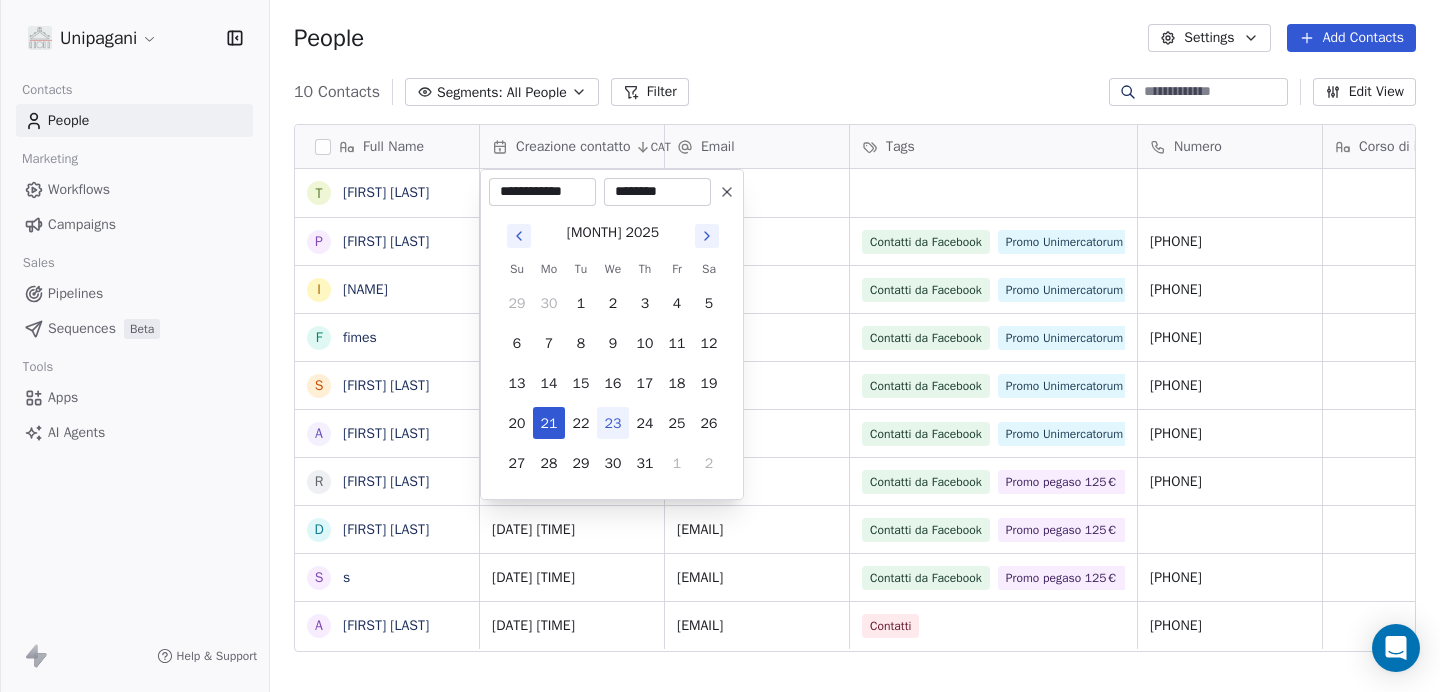 click on "********" at bounding box center [657, 192] 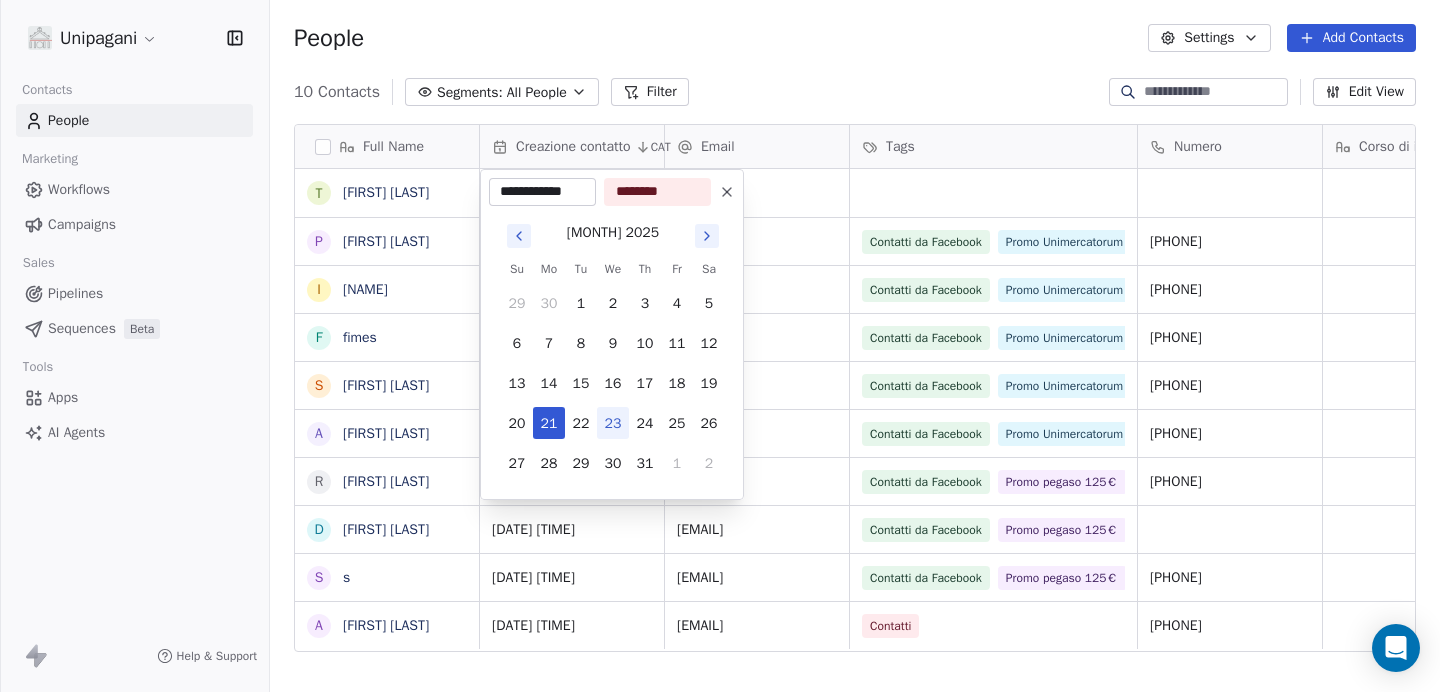 click on "********" at bounding box center (657, 192) 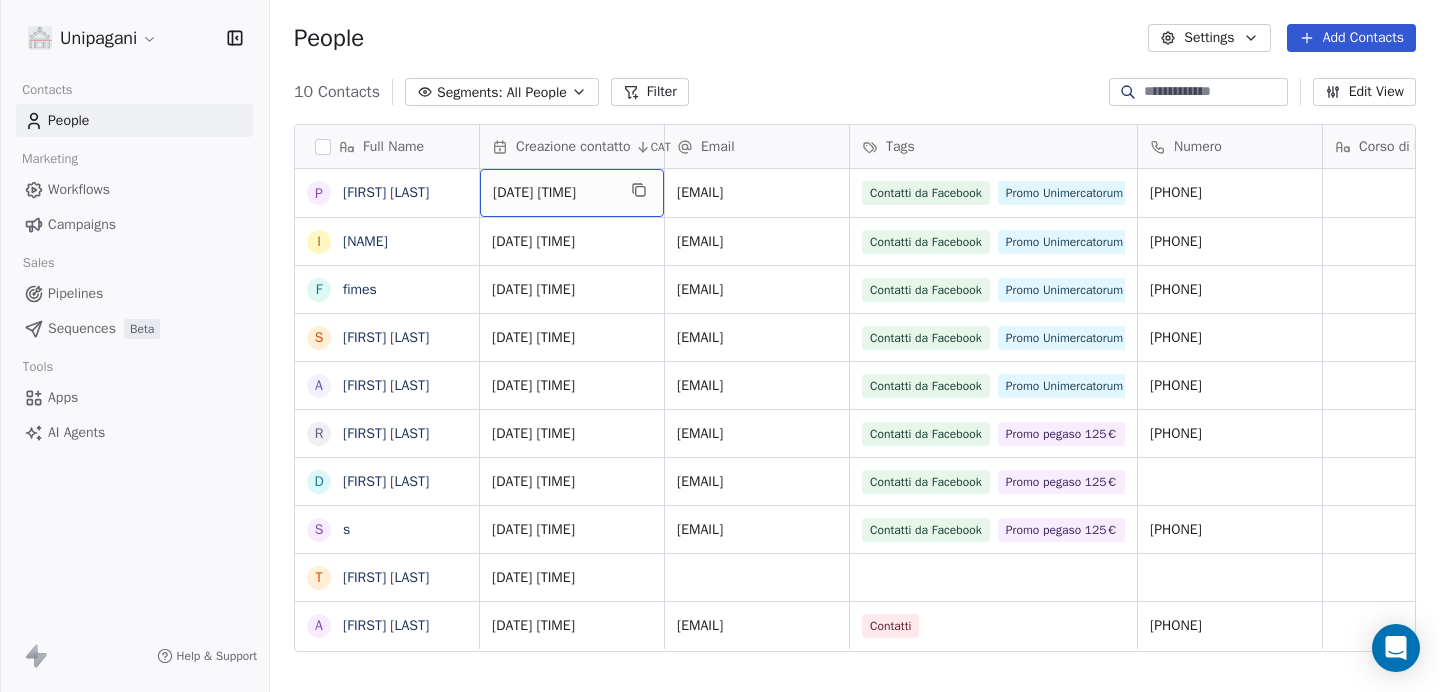 click on "People Settings  Add Contacts" at bounding box center [855, 38] 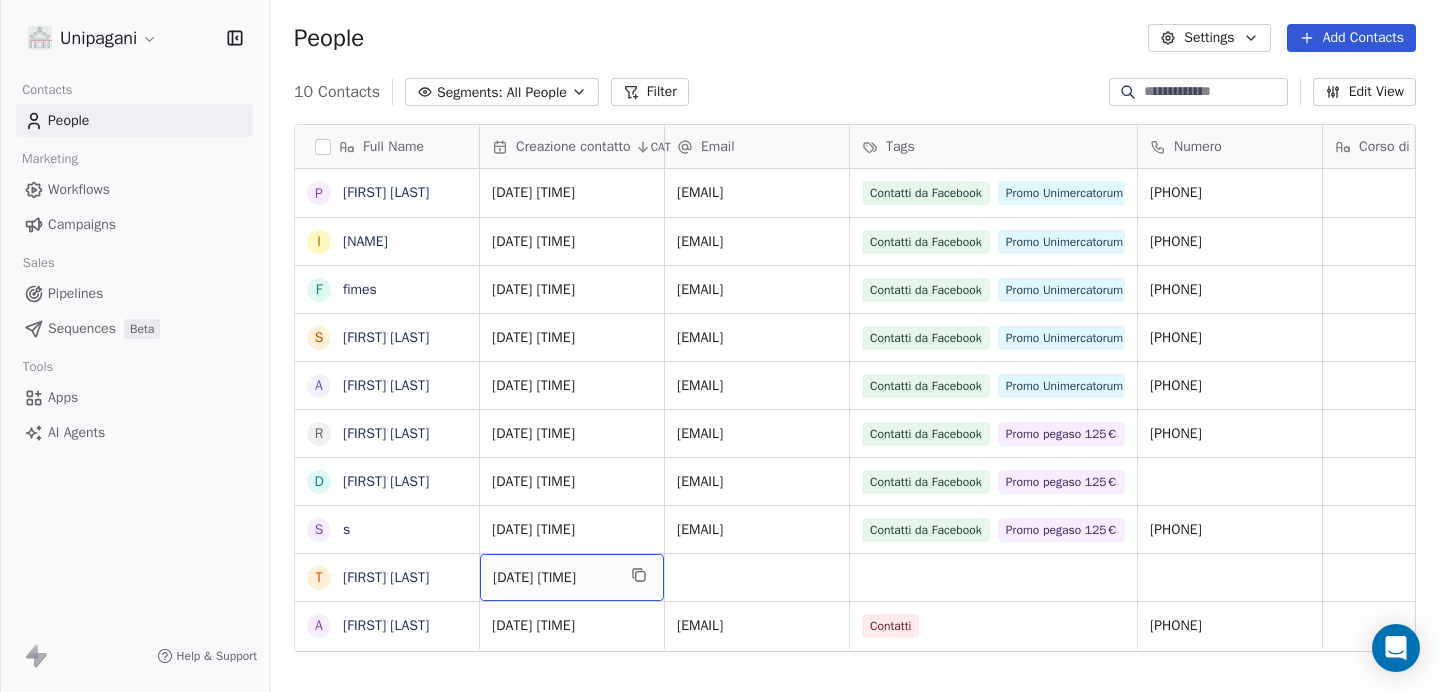 click on "[DATE] [TIME]" at bounding box center (554, 578) 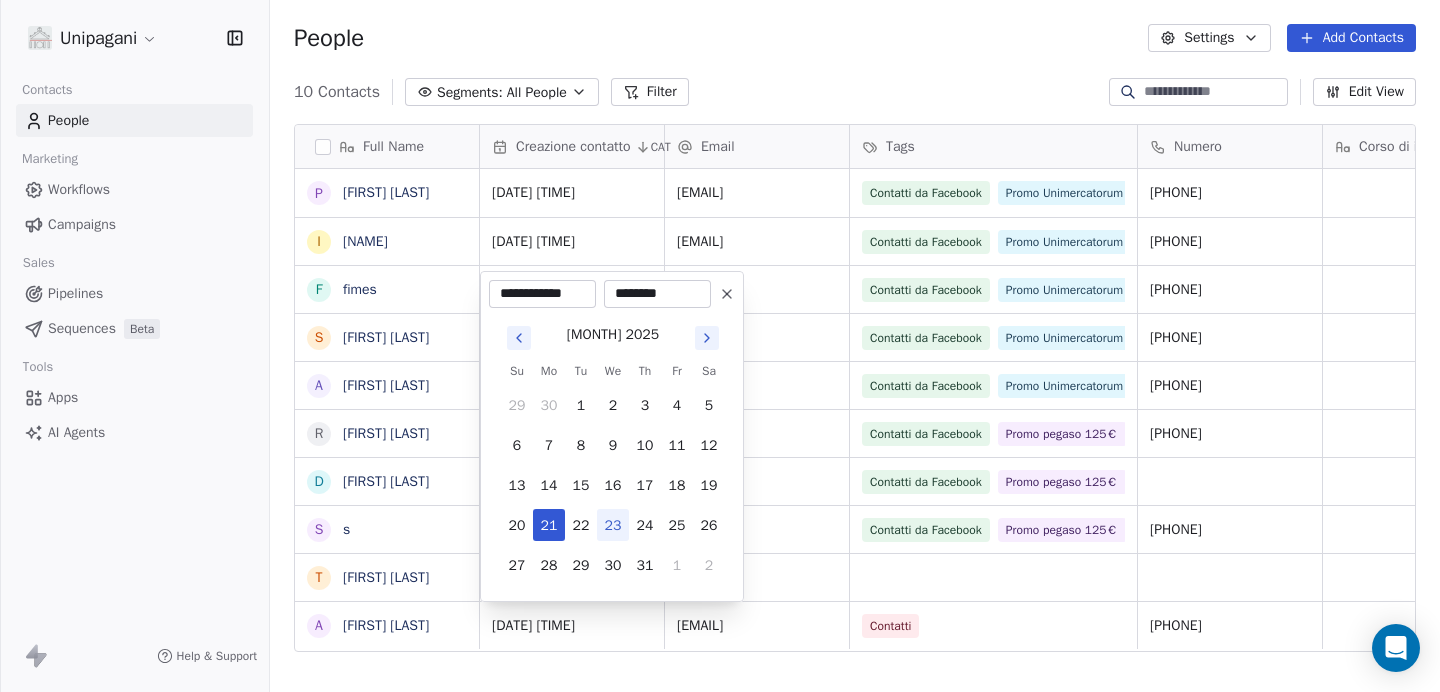 click on "********" at bounding box center [657, 294] 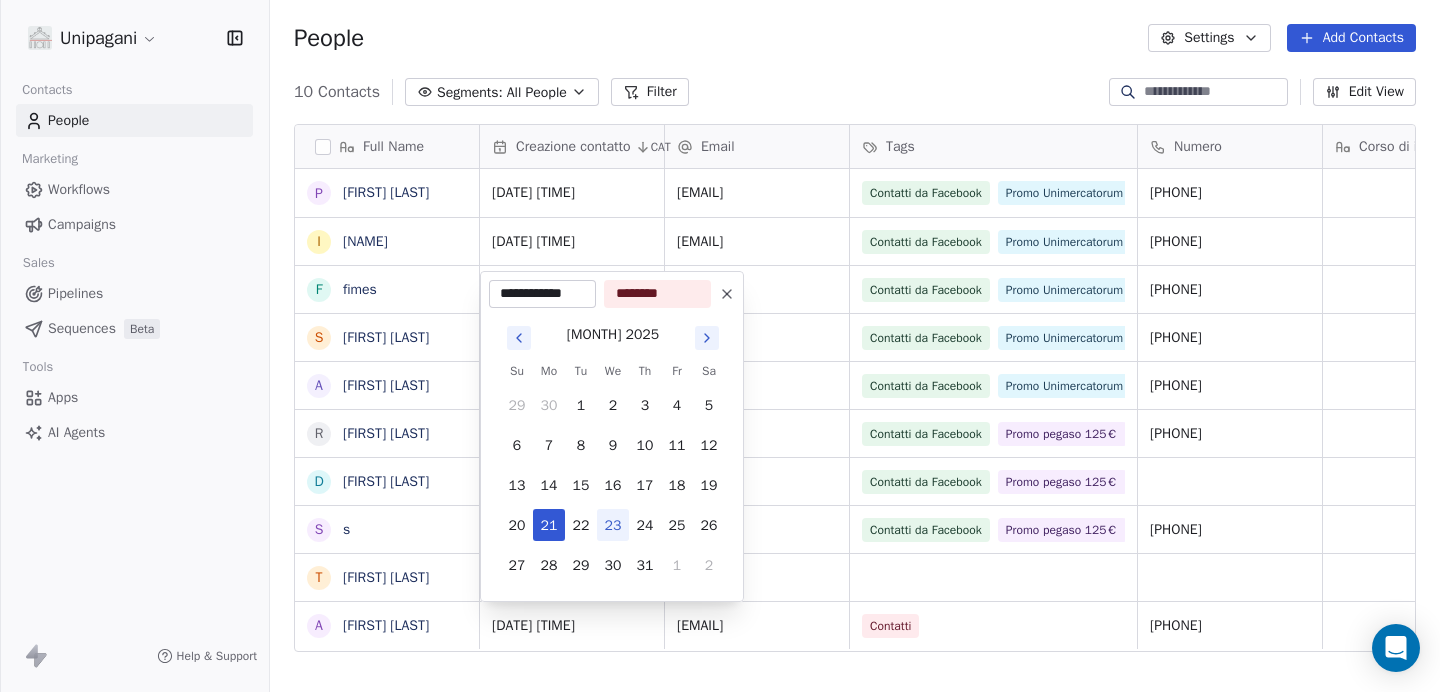 click on "********" at bounding box center [657, 294] 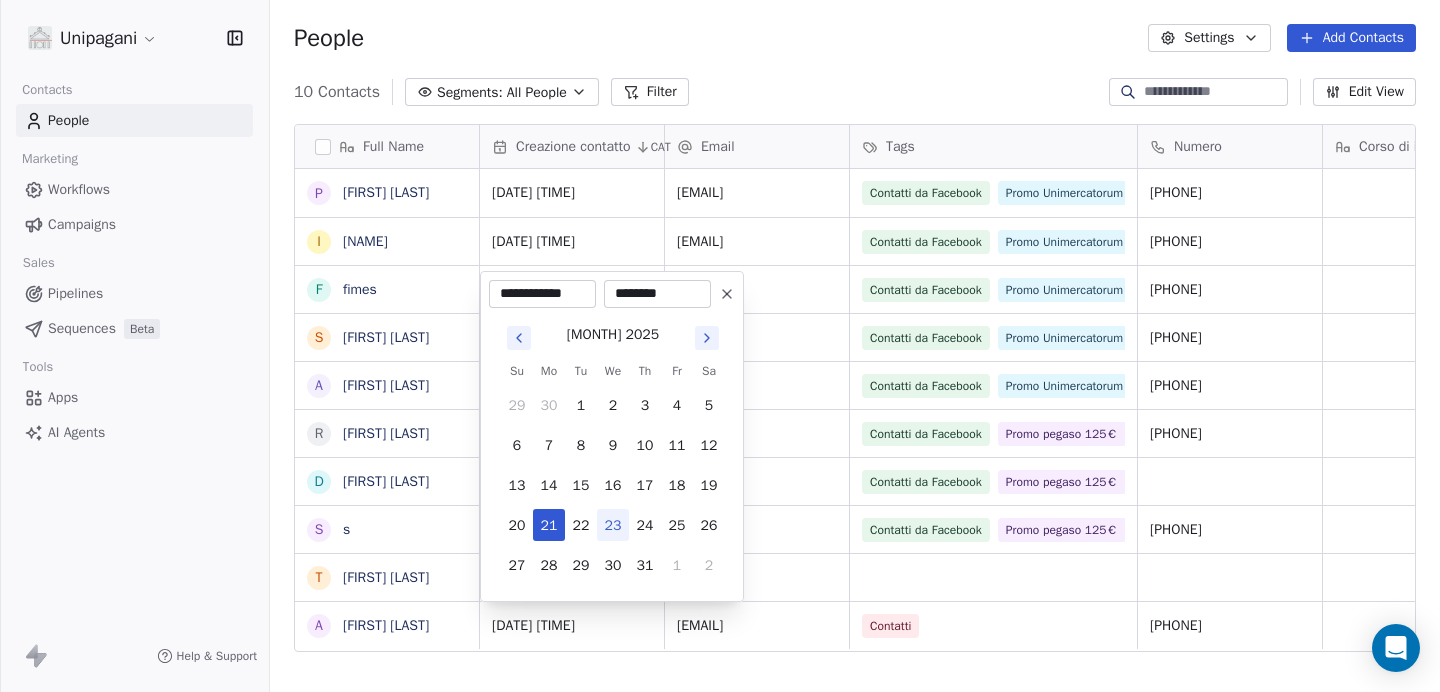 click on "********" at bounding box center [657, 294] 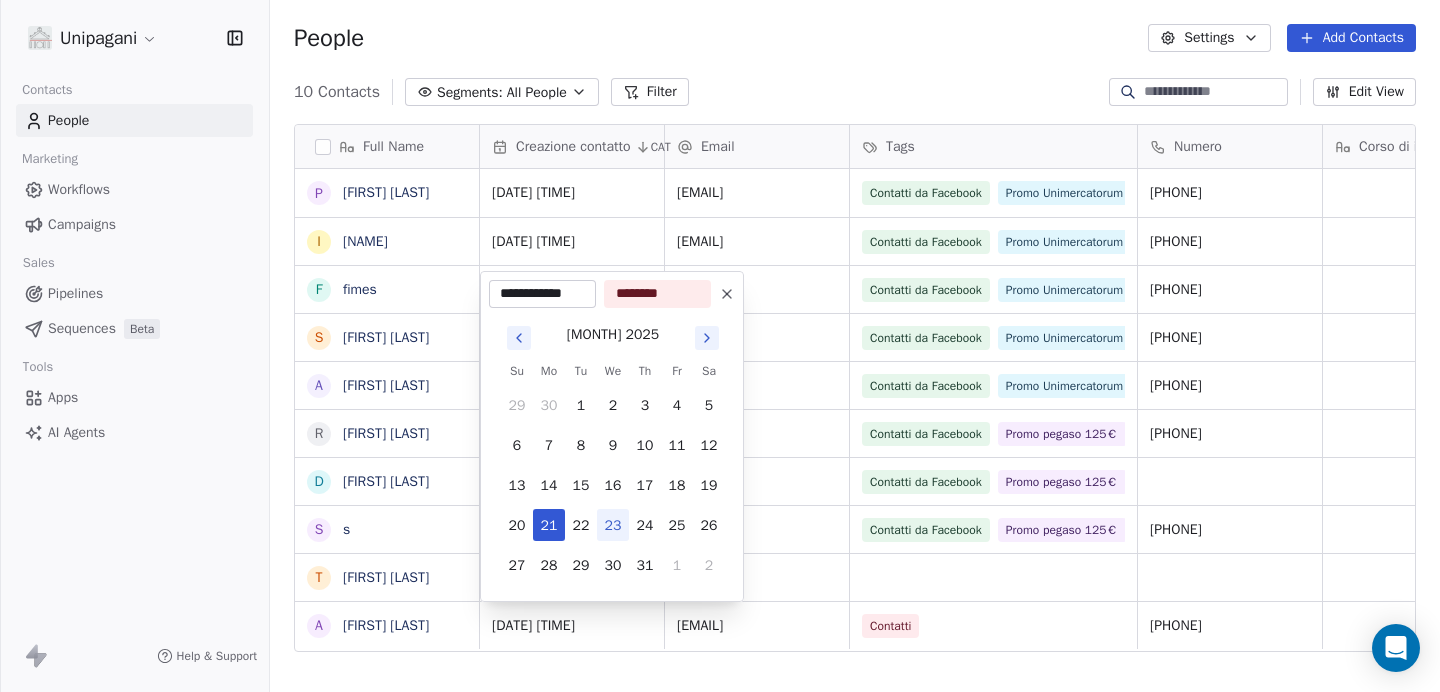 click on "[MONTH] [YEAR] Su Mo Tu We Th Fr Sa 29 30 1 2 3 4 5 6 7 8 9 10 11 12 13 14 15 16 17 18 19 20 21 22 23 24 25 26 27 28 29 30 31 1 2" at bounding box center (612, 450) 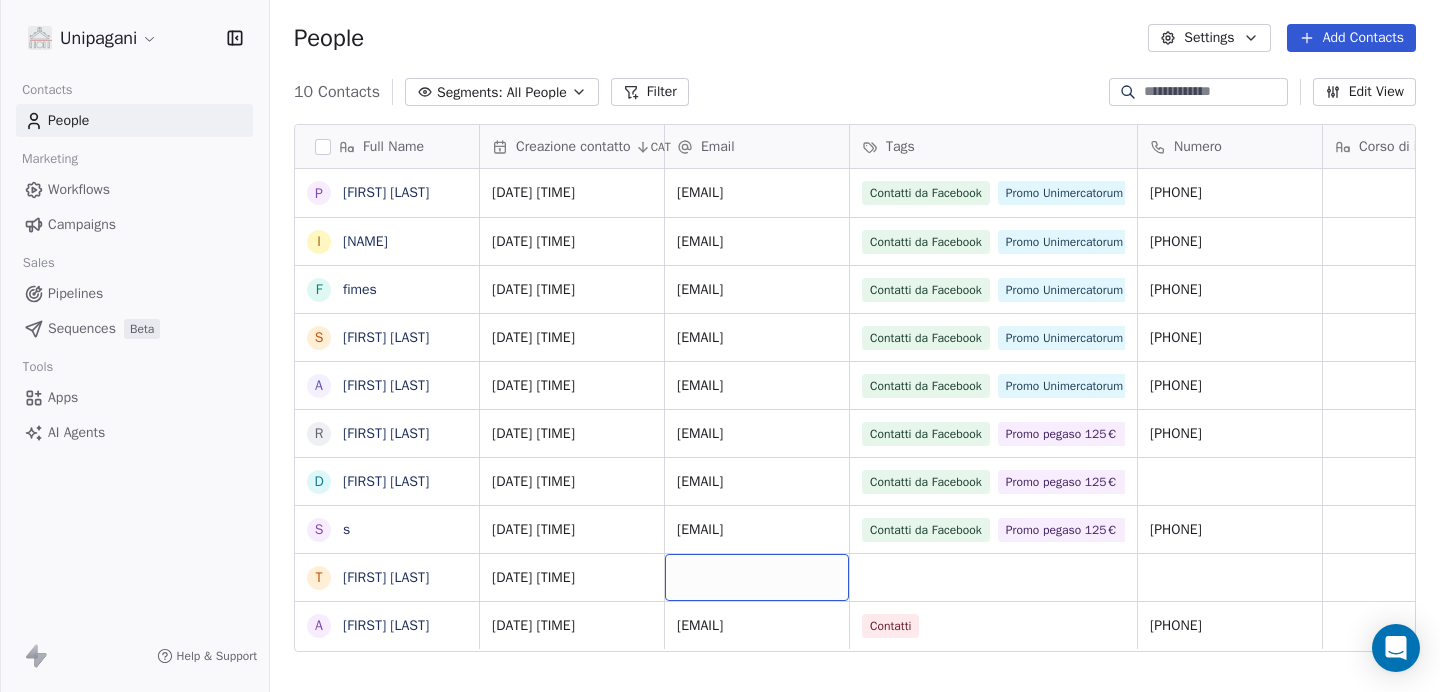 click at bounding box center [757, 577] 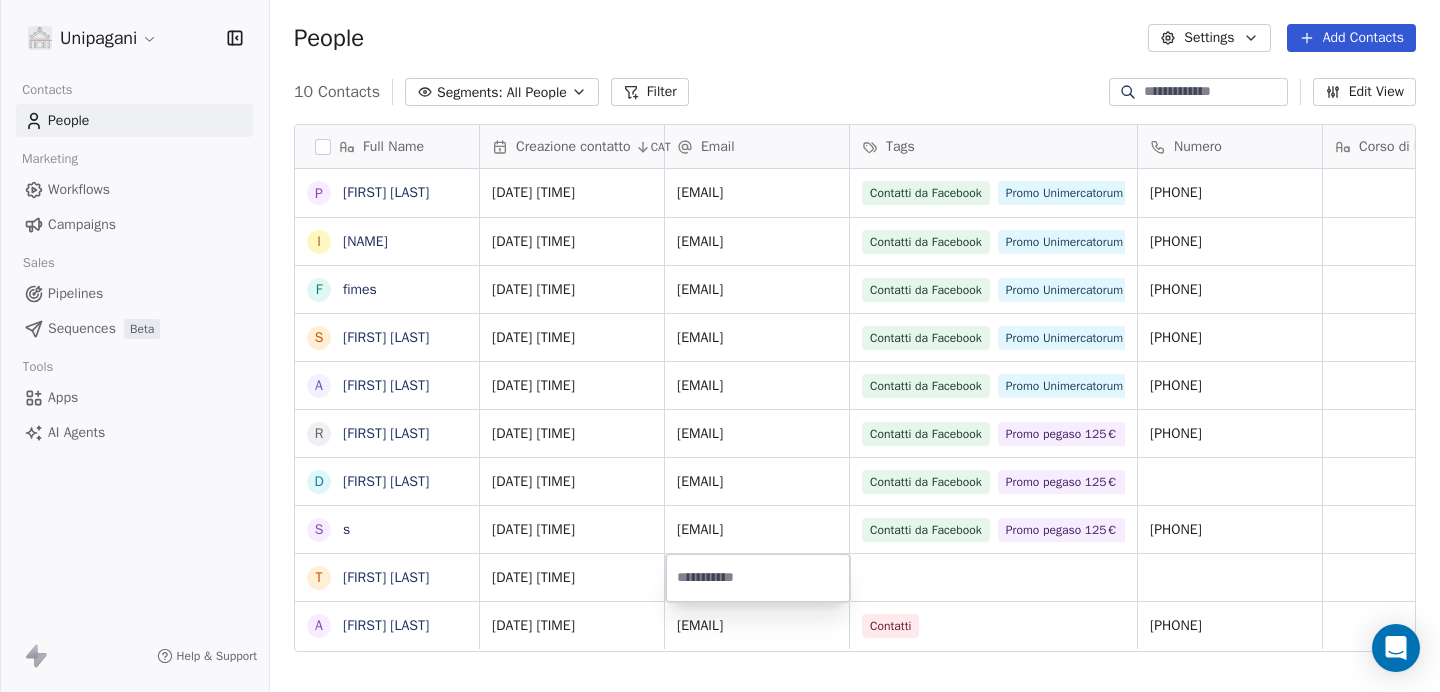 type on "**********" 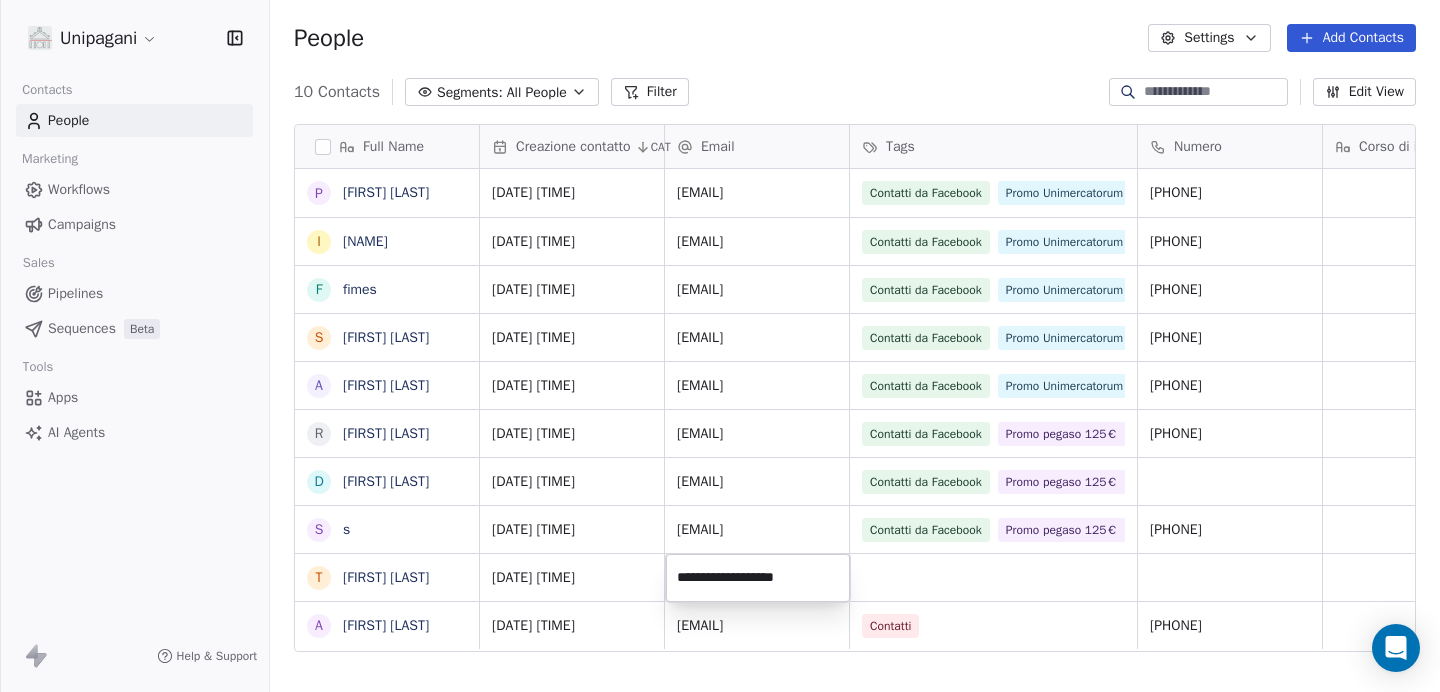 click on "Unipagani Contacts People Marketing Workflows Campaigns Sales Pipelines Sequences Beta Tools Apps AI Agents Help & Support People Settings Add Contacts 10 Contacts Segments: All People Filter Edit View Tag Add to Sequence Full Name P [FIRST] [LAST] I [FIRST] f [FIRST] S [FIRST] H'd A [FIRST] [LAST] R [FIRST] [LAST] D [FIRST] [LAST] s s T [FIRST] [LAST] A [FIRST] [LAST] Creazione contatto CAT Email Tags Numero Corso di interesse Status Pagina web Accettazione privacy [DATE] [TIME] [EMAIL] Contatti da Facebook Promo Unimercatorum 125€ [PHONE] [DATE] [TIME] [EMAIL] Contatti da Facebook Promo Unimercatorum 125€ [PHONE] [DATE] [TIME] [EMAIL] Contatti da Facebook Promo Unimercatorum 125€ [PHONE] [DATE] [TIME] [EMAIL] Contatti da Facebook Promo Unimercatorum 125€ [PHONE] [DATE] [TIME] [EMAIL] Contatti da Facebook Promo Unimercatorum 125€ 3802843541 on" at bounding box center (720, 346) 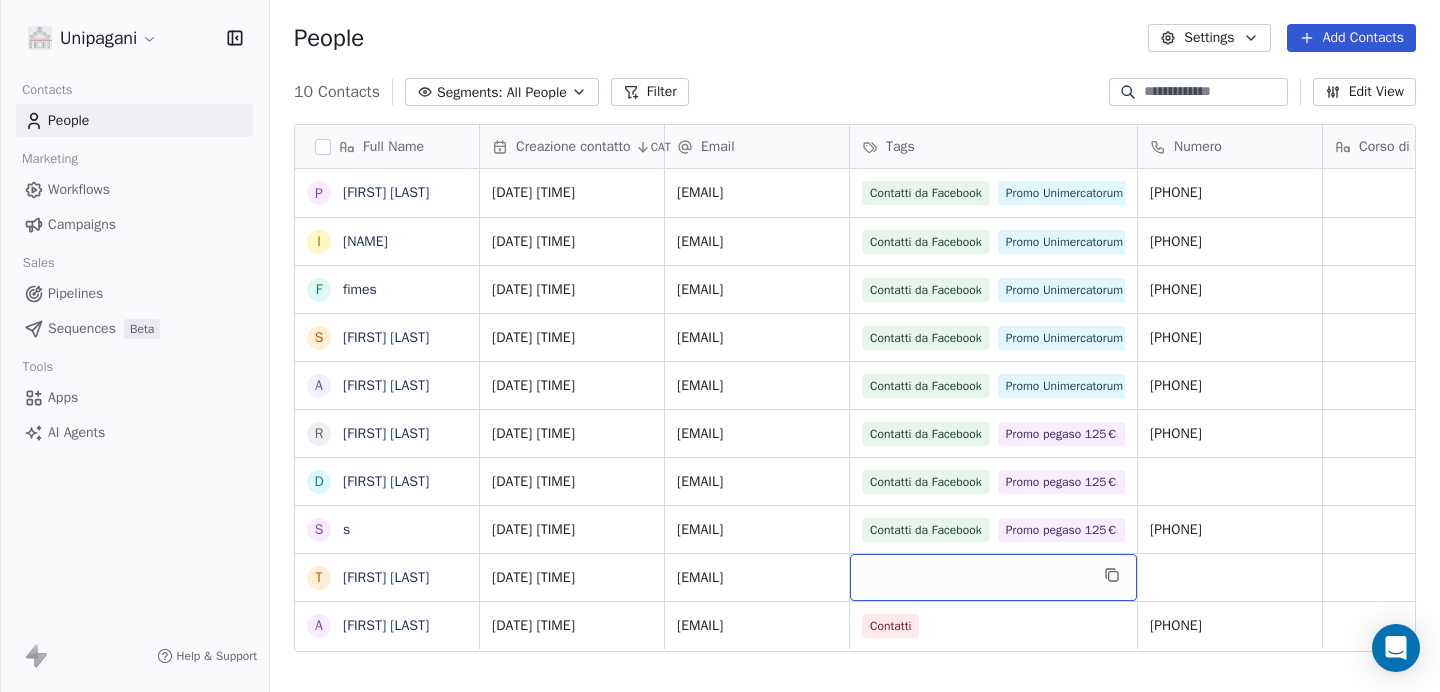 click at bounding box center (993, 577) 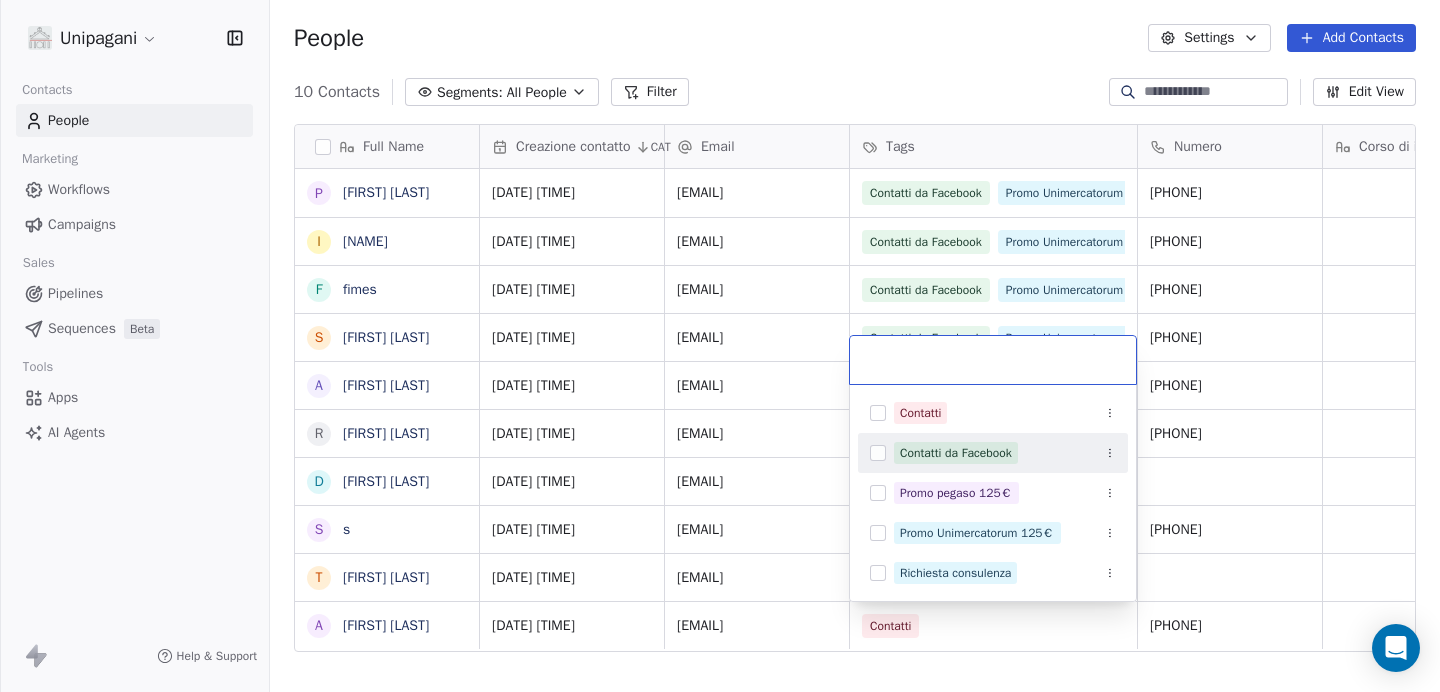 click on "Contatti da Facebook" at bounding box center [956, 453] 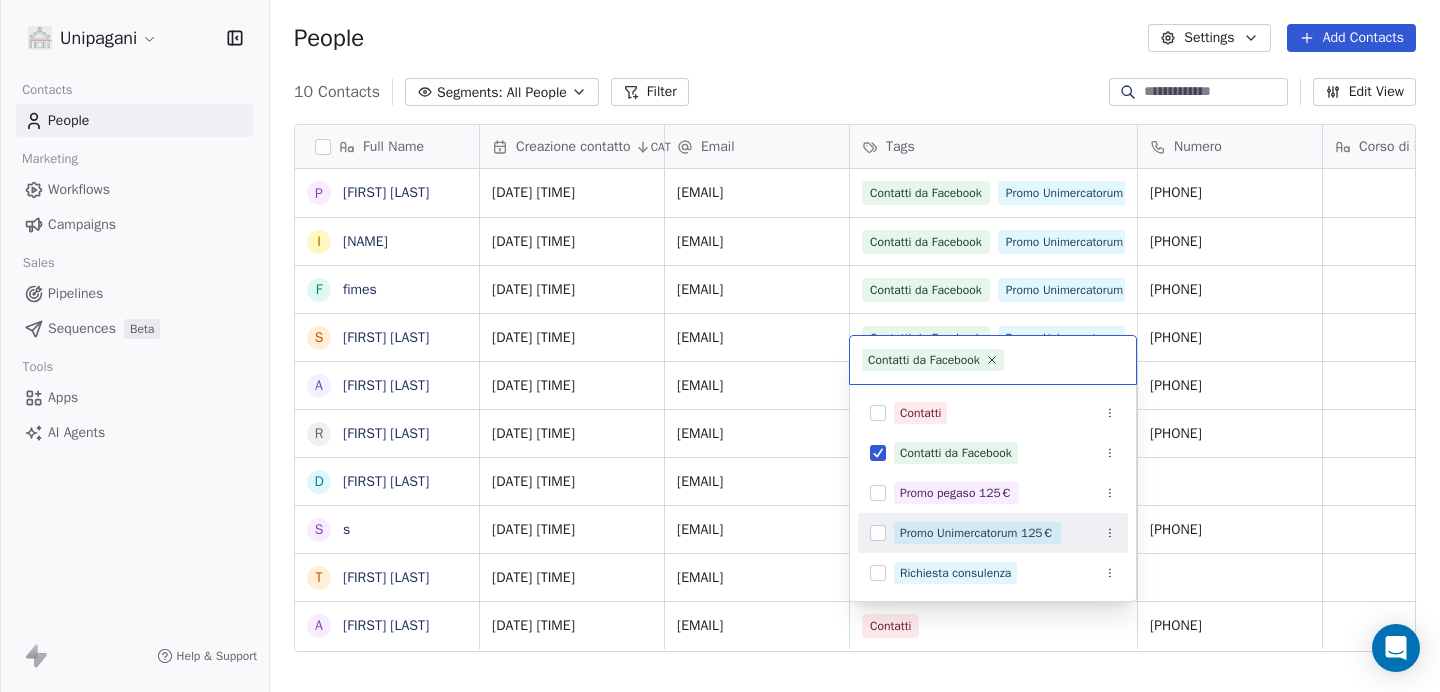 click on "Promo Unimercatorum 125€" at bounding box center (993, 533) 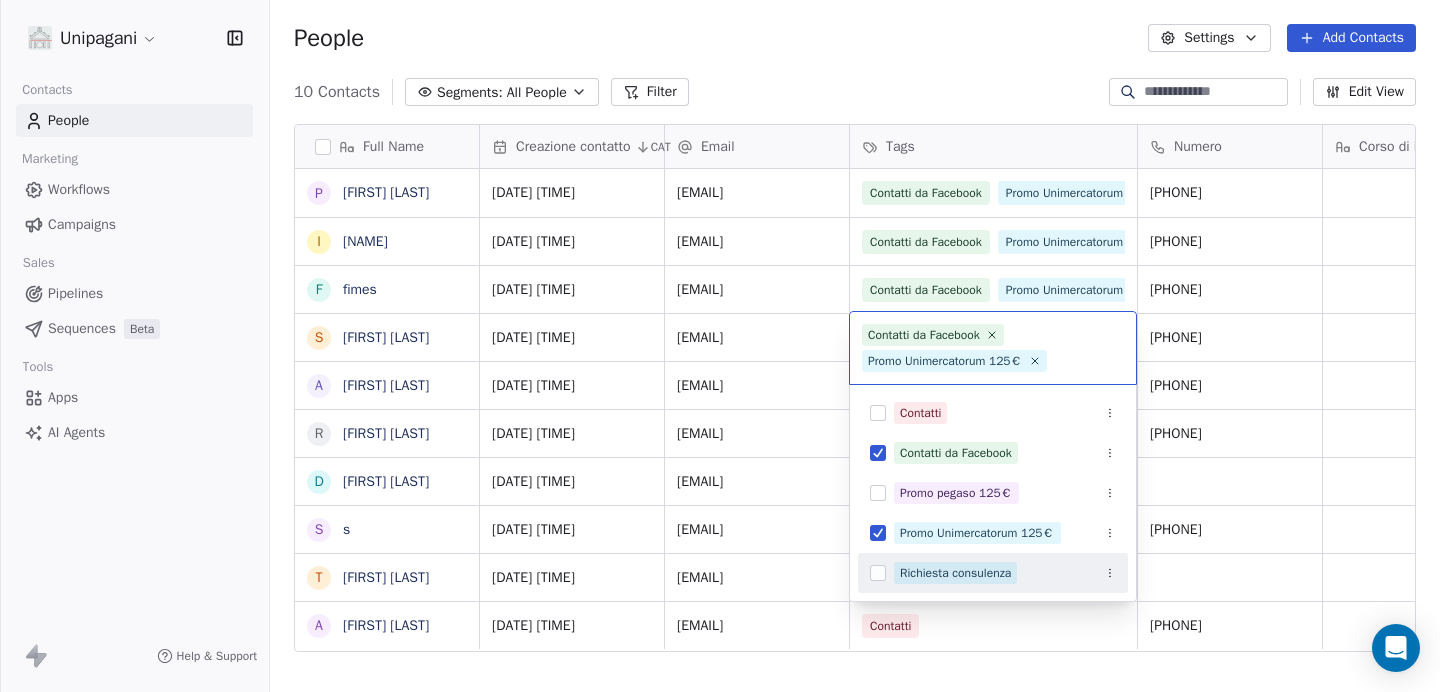 click on "Unipagani Contacts People Marketing Workflows Campaigns Sales Pipelines Sequences Beta Tools Apps AI Agents Help & Support People Settings Add Contacts 10 Contacts Segments: All People Filter Edit View Tag Add to Sequence Full Name P [FIRST] [LAST] I [FIRST] f [FIRST] S [FIRST] H'd A [FIRST] [LAST] R [FIRST] [LAST] D [FIRST] [LAST] s s T [FIRST] [LAST] A [FIRST] [LAST] Creazione contatto CAT Email Tags Numero Corso di interesse Status Pagina web Accettazione privacy [DATE] [TIME] [EMAIL] Contatti da Facebook Promo Unimercatorum 125€ [PHONE] [DATE] [TIME] [EMAIL] Contatti da Facebook Promo Unimercatorum 125€ [PHONE] [DATE] [TIME] [EMAIL] Contatti da Facebook Promo Unimercatorum 125€ [PHONE] [DATE] [TIME] [EMAIL] Contatti da Facebook Promo Unimercatorum 125€ [PHONE] [DATE] [TIME] [EMAIL] Contatti da Facebook Promo Unimercatorum 125€ 3802843541 on" at bounding box center [720, 346] 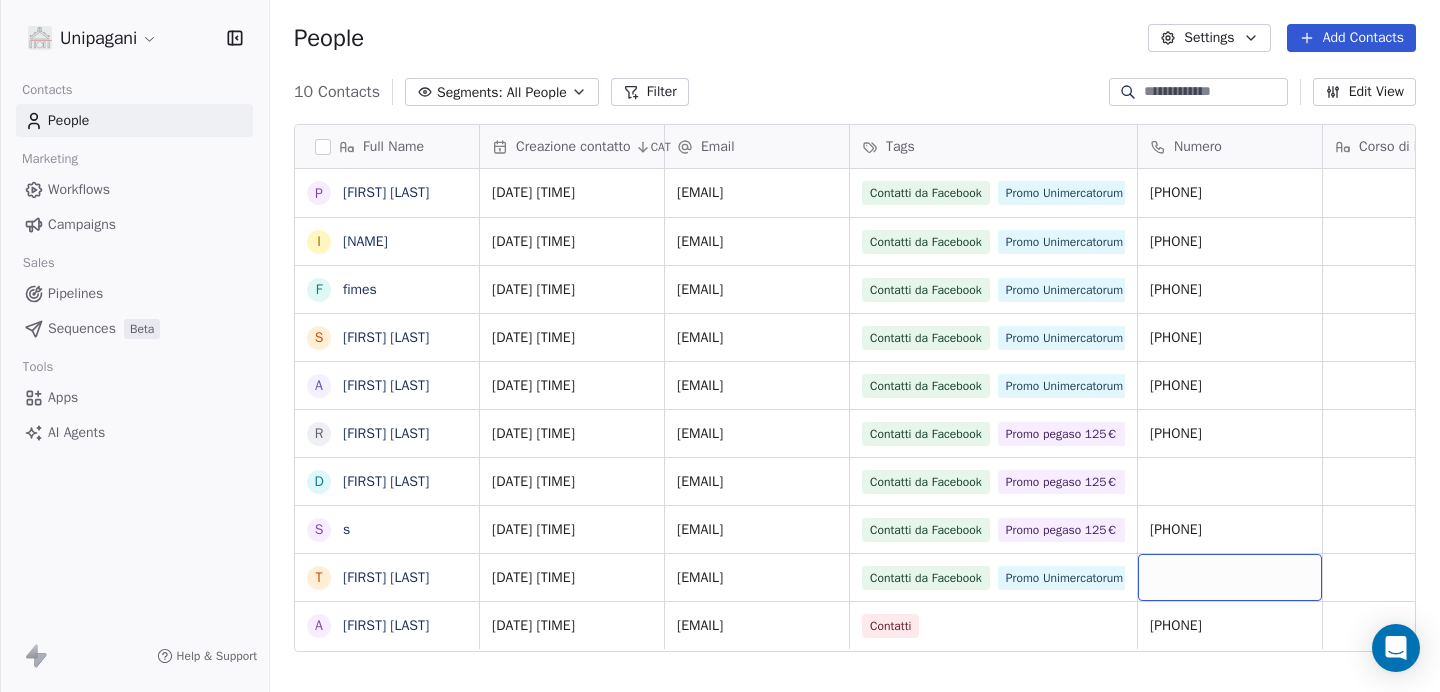 click at bounding box center [1230, 577] 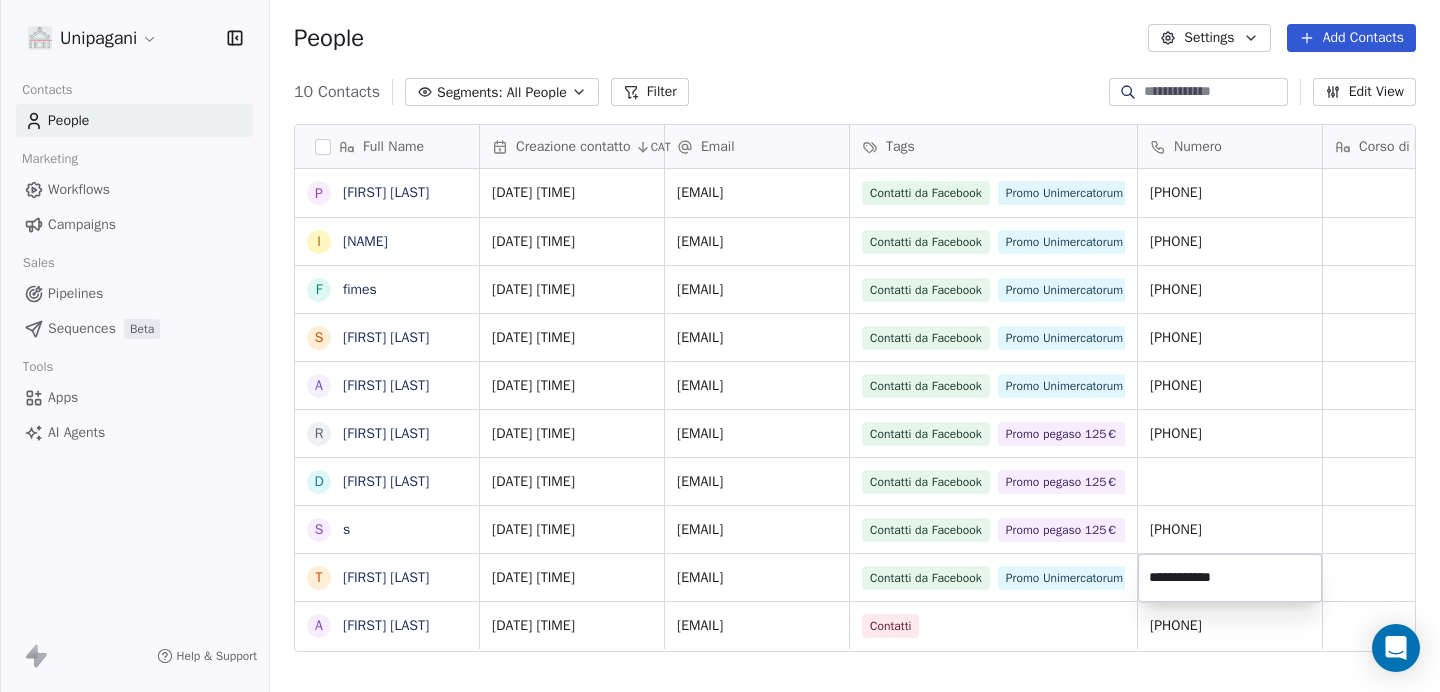 click on "**********" at bounding box center (1230, 578) 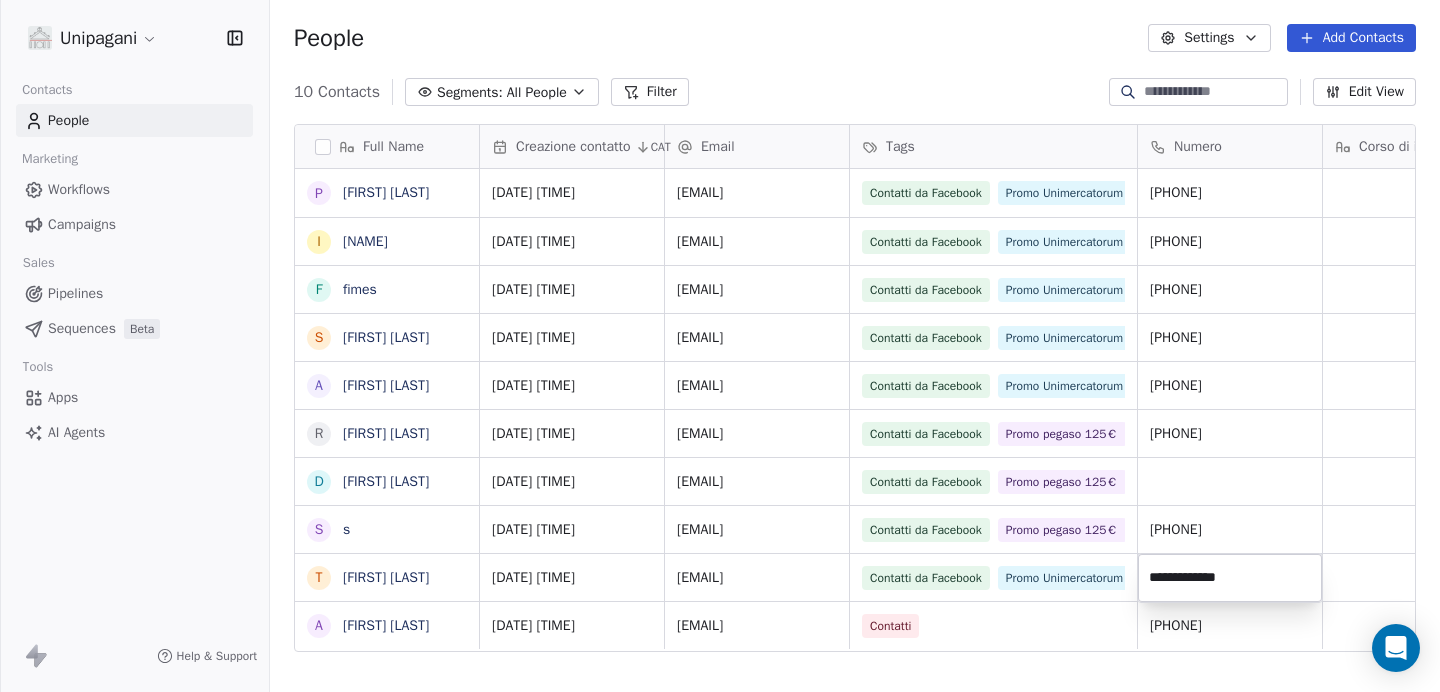 click on "Unipagani Contacts People Marketing Workflows Campaigns Sales Pipelines Sequences Beta Tools Apps AI Agents Help & Support People Settings Add Contacts 10 Contacts Segments: All People Filter Edit View Tag Add to Sequence Full Name P [FIRST] [LAST] I [FIRST] f [FIRST] S [FIRST] H'd A [FIRST] [LAST] R [FIRST] [LAST] D [FIRST] [LAST] s s T [FIRST] [LAST] A [FIRST] [LAST] Creazione contatto CAT Email Tags Numero Corso di interesse Status Pagina web Accettazione privacy [DATE] [TIME] [EMAIL] Contatti da Facebook Promo Unimercatorum 125€ [PHONE] [DATE] [TIME] [EMAIL] Contatti da Facebook Promo Unimercatorum 125€ [PHONE] [DATE] [TIME] [EMAIL] Contatti da Facebook Promo Unimercatorum 125€ [PHONE] [DATE] [TIME] [EMAIL] Contatti da Facebook Promo Unimercatorum 125€ [PHONE] [DATE] [TIME] [EMAIL] Contatti da Facebook Promo Unimercatorum 125€ 3802843541 on" at bounding box center (720, 346) 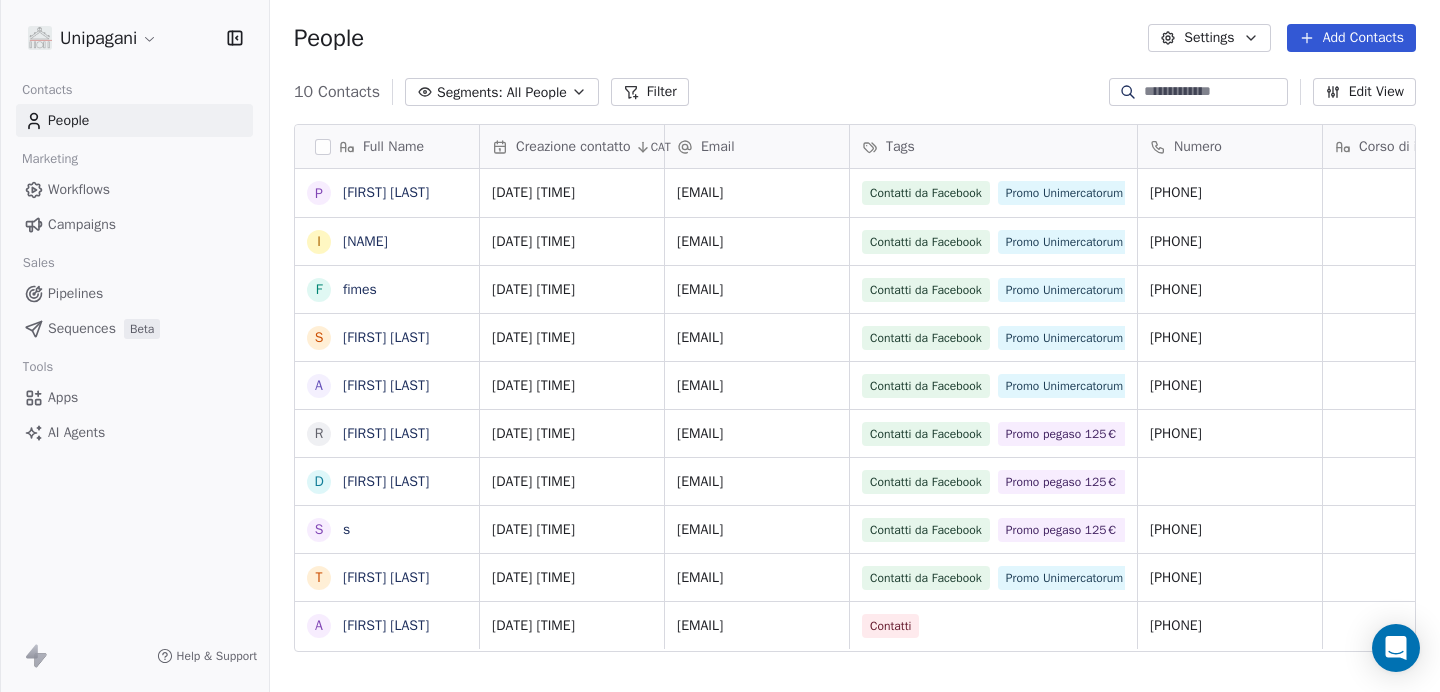 click on "Full Name" at bounding box center (385, 147) 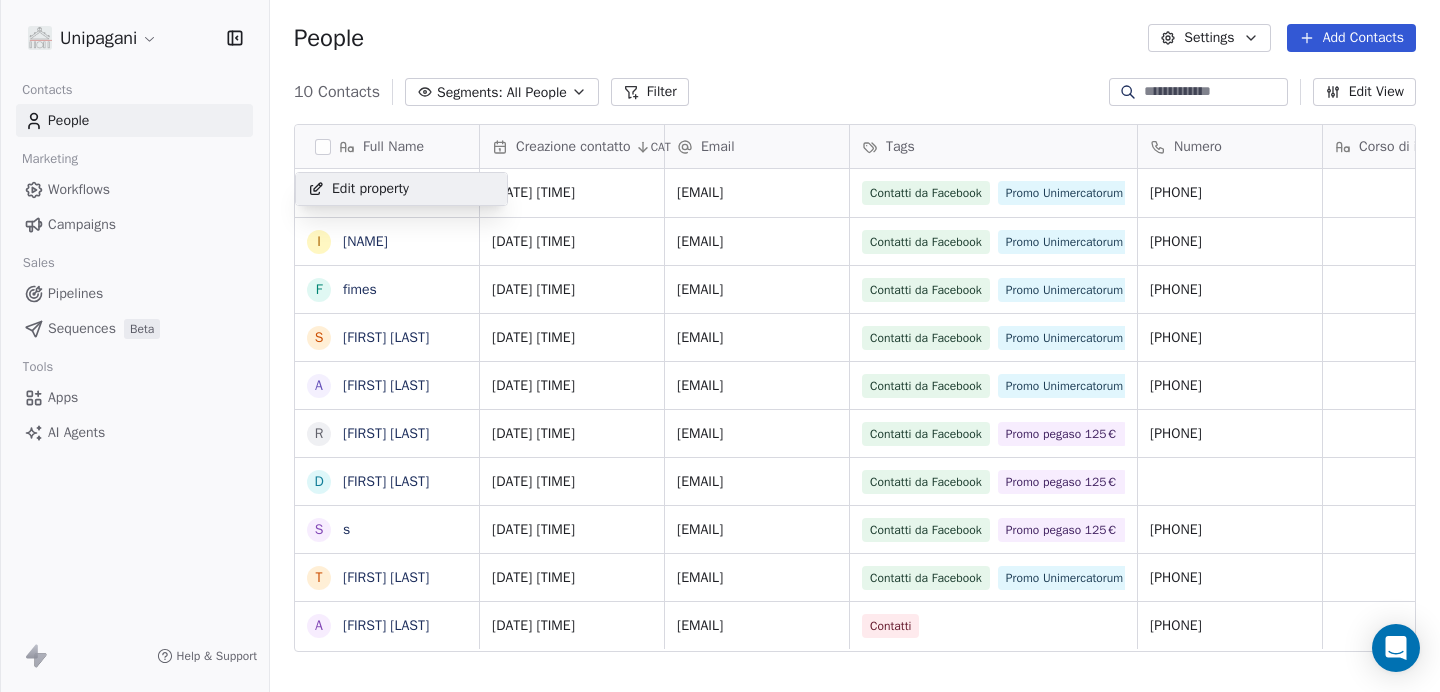 click on "Unipagani Contacts People Marketing Workflows Campaigns Sales Pipelines Sequences Beta Tools Apps AI Agents Help & Support People Settings Add Contacts 10 Contacts Segments: All People Filter Edit View Tag Add to Sequence Full Name P [FIRST] [LAST] I [FIRST] f [FIRST] S [FIRST] H'd A [FIRST] [LAST] R [FIRST] [LAST] D [FIRST] [LAST] s s T [FIRST] [LAST] A [FIRST] [LAST] Creazione contatto CAT Email Tags Numero Corso di interesse Status Pagina web Accettazione privacy [DATE] [TIME] [EMAIL] Contatti da Facebook Promo Unimercatorum 125€ [PHONE] [DATE] [TIME] [EMAIL] Contatti da Facebook Promo Unimercatorum 125€ [PHONE] [DATE] [TIME] [EMAIL] Contatti da Facebook Promo Unimercatorum 125€ [PHONE] [DATE] [TIME] [EMAIL] Contatti da Facebook Promo Unimercatorum 125€ [PHONE] [DATE] [TIME] [EMAIL] Contatti da Facebook Promo Unimercatorum 125€ 3802843541 on" at bounding box center [720, 346] 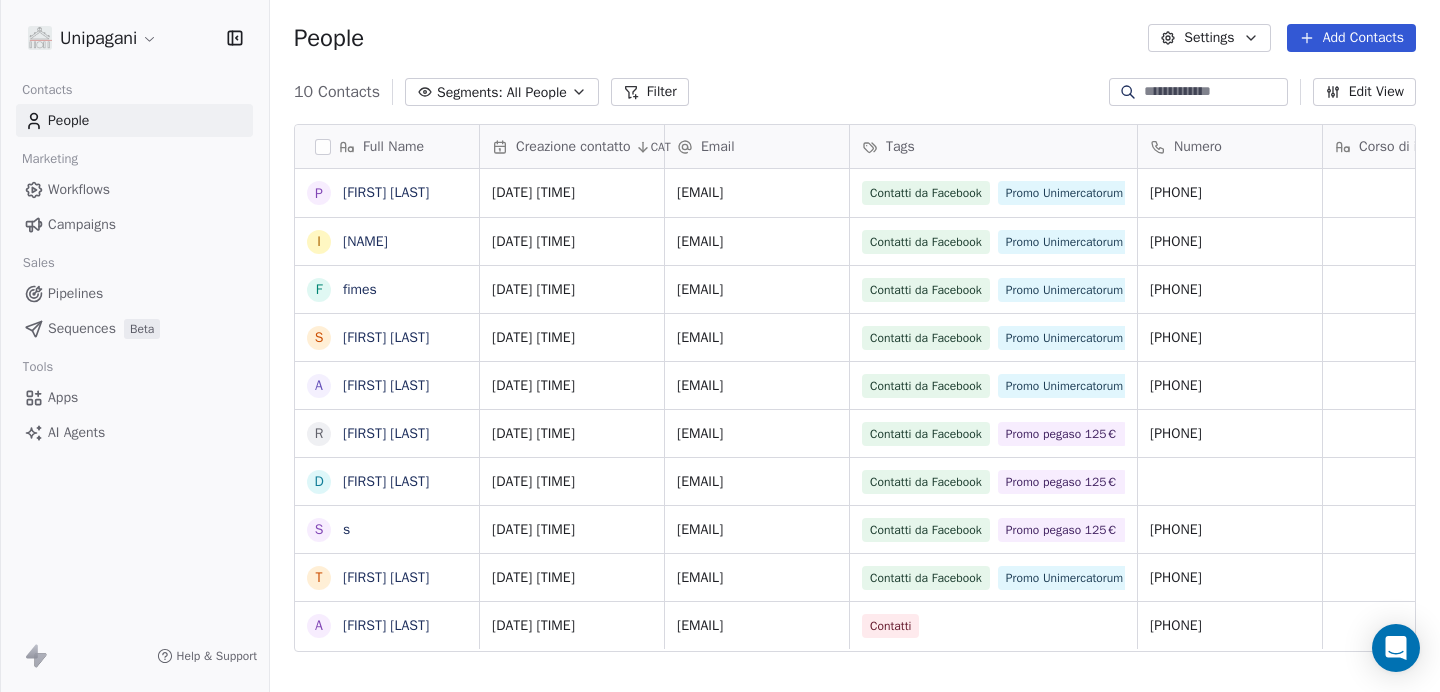 click on "All People" at bounding box center (537, 92) 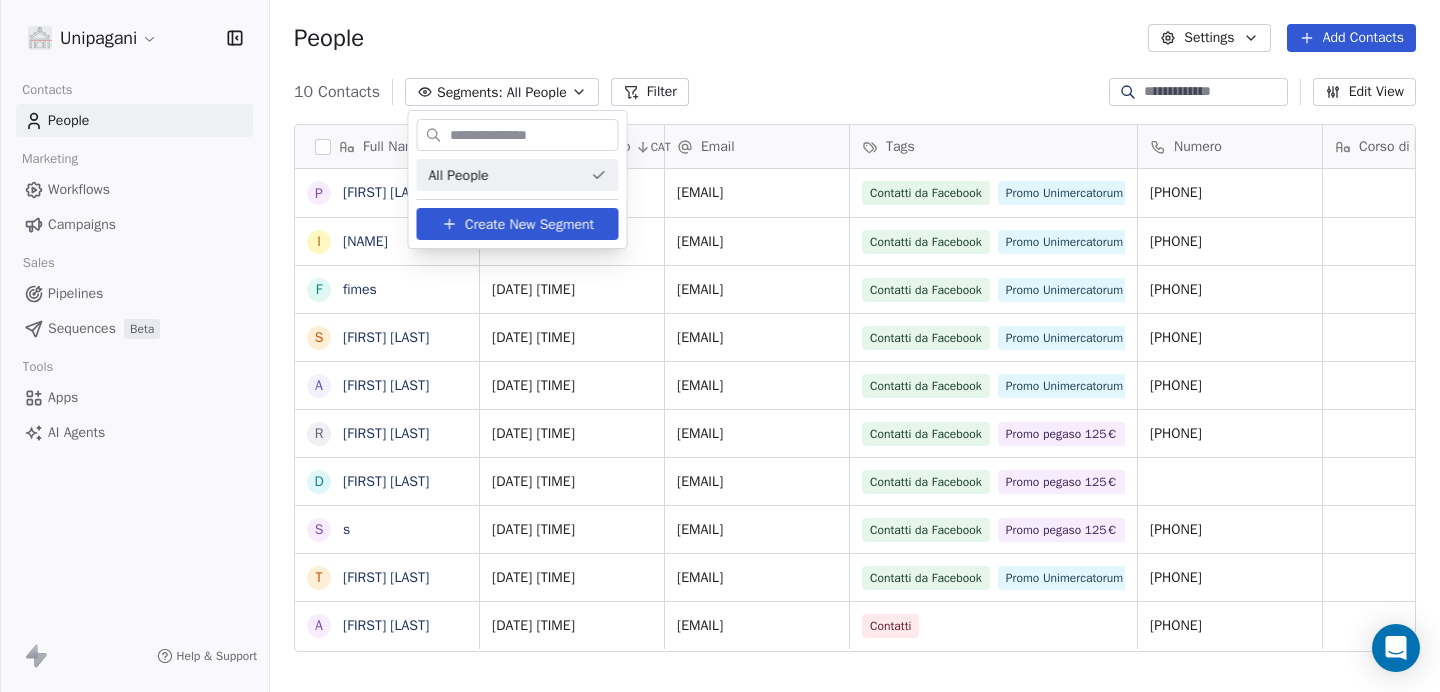 click on "Unipagani Contacts People Marketing Workflows Campaigns Sales Pipelines Sequences Beta Tools Apps AI Agents Help & Support People Settings Add Contacts 10 Contacts Segments: All People Filter Edit View Tag Add to Sequence Full Name P [FIRST] [LAST] I [FIRST] f [FIRST] S [FIRST] H'd A [FIRST] [LAST] R [FIRST] [LAST] D [FIRST] [LAST] s s T [FIRST] [LAST] A [FIRST] [LAST] Creazione contatto CAT Email Tags Numero Corso di interesse Status Pagina web Accettazione privacy [DATE] [TIME] [EMAIL] Contatti da Facebook Promo Unimercatorum 125€ [PHONE] [DATE] [TIME] [EMAIL] Contatti da Facebook Promo Unimercatorum 125€ [PHONE] [DATE] [TIME] [EMAIL] Contatti da Facebook Promo Unimercatorum 125€ [PHONE] [DATE] [TIME] [EMAIL] Contatti da Facebook Promo Unimercatorum 125€ [PHONE] [DATE] [TIME] [EMAIL] Contatti da Facebook Promo Unimercatorum 125€ 3802843541 on" at bounding box center (720, 346) 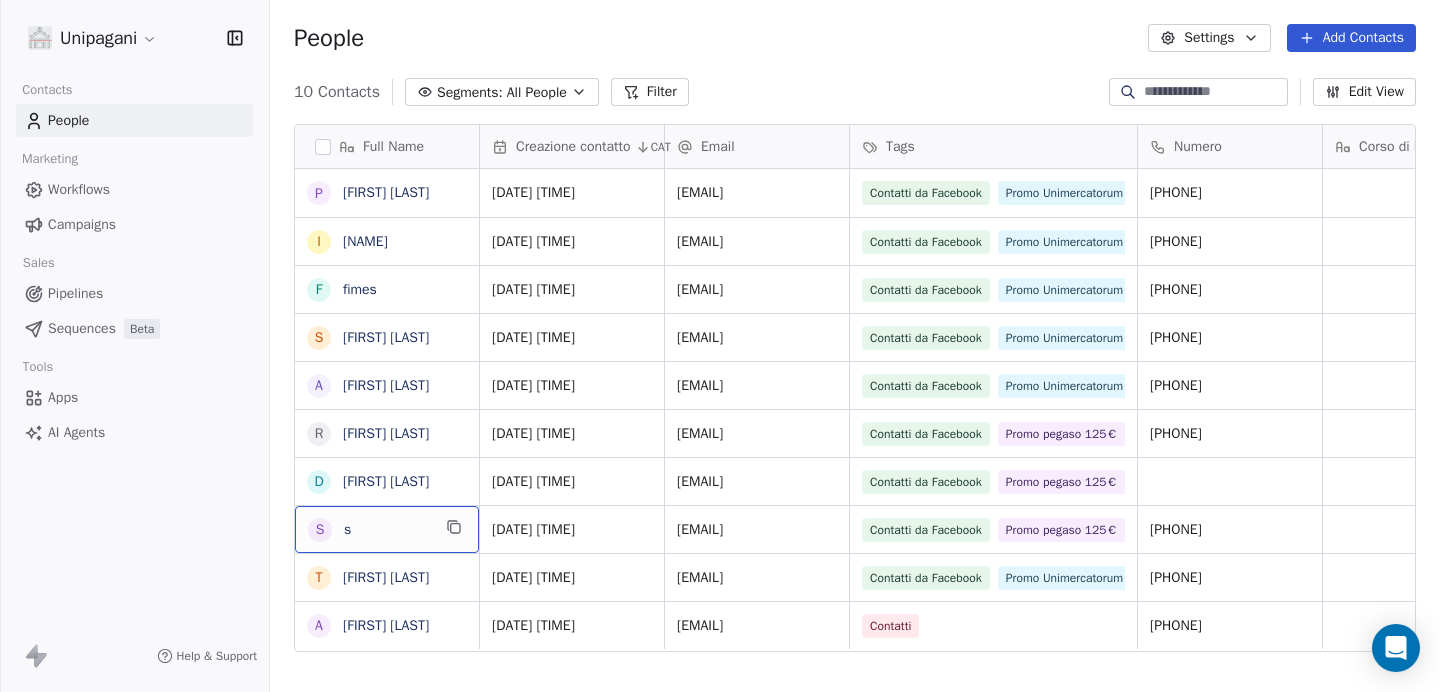 click on "s s" at bounding box center (369, 530) 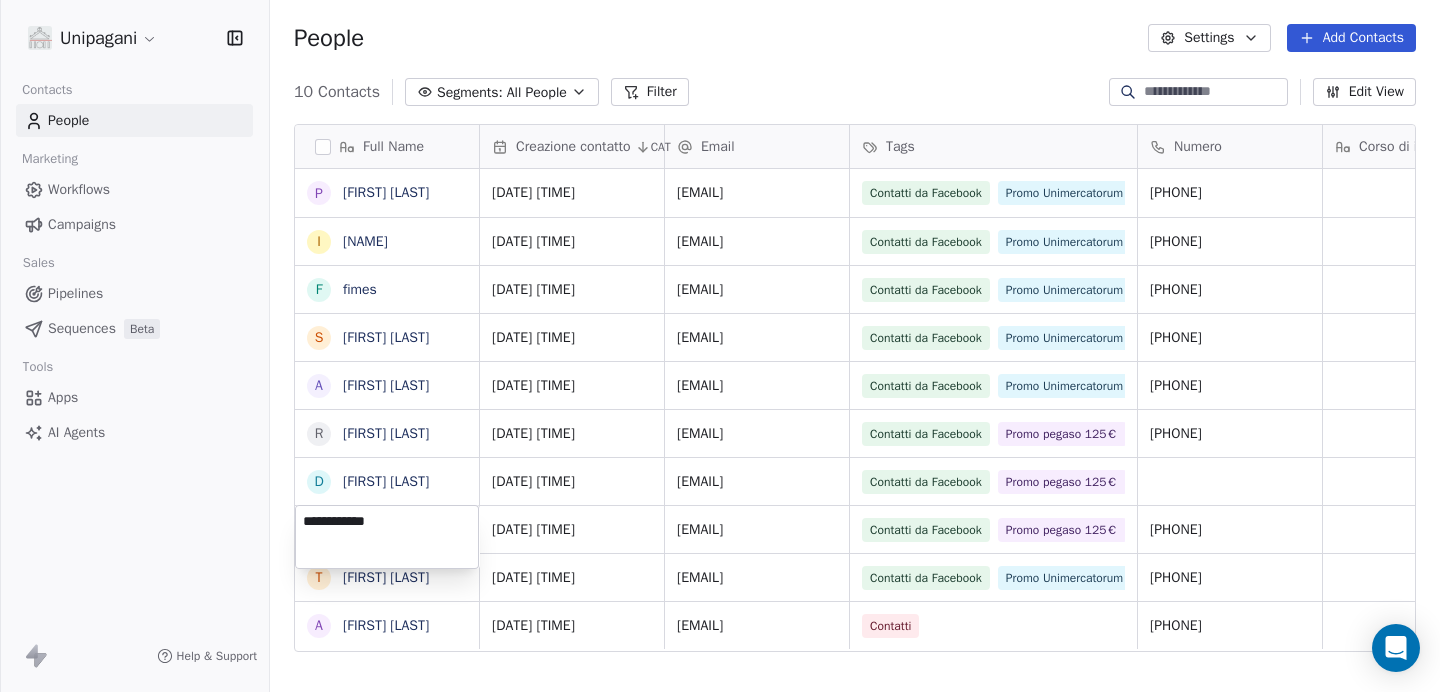 type on "**********" 